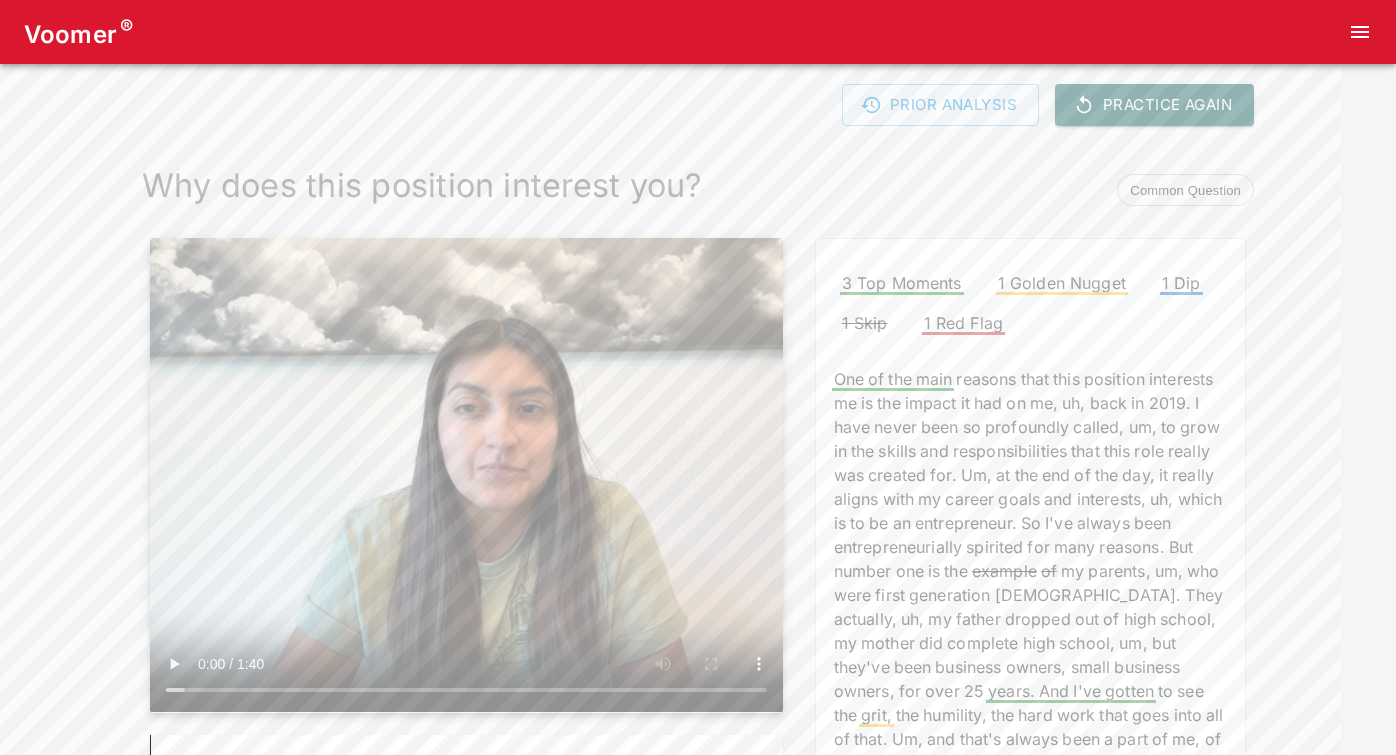 scroll, scrollTop: 0, scrollLeft: 0, axis: both 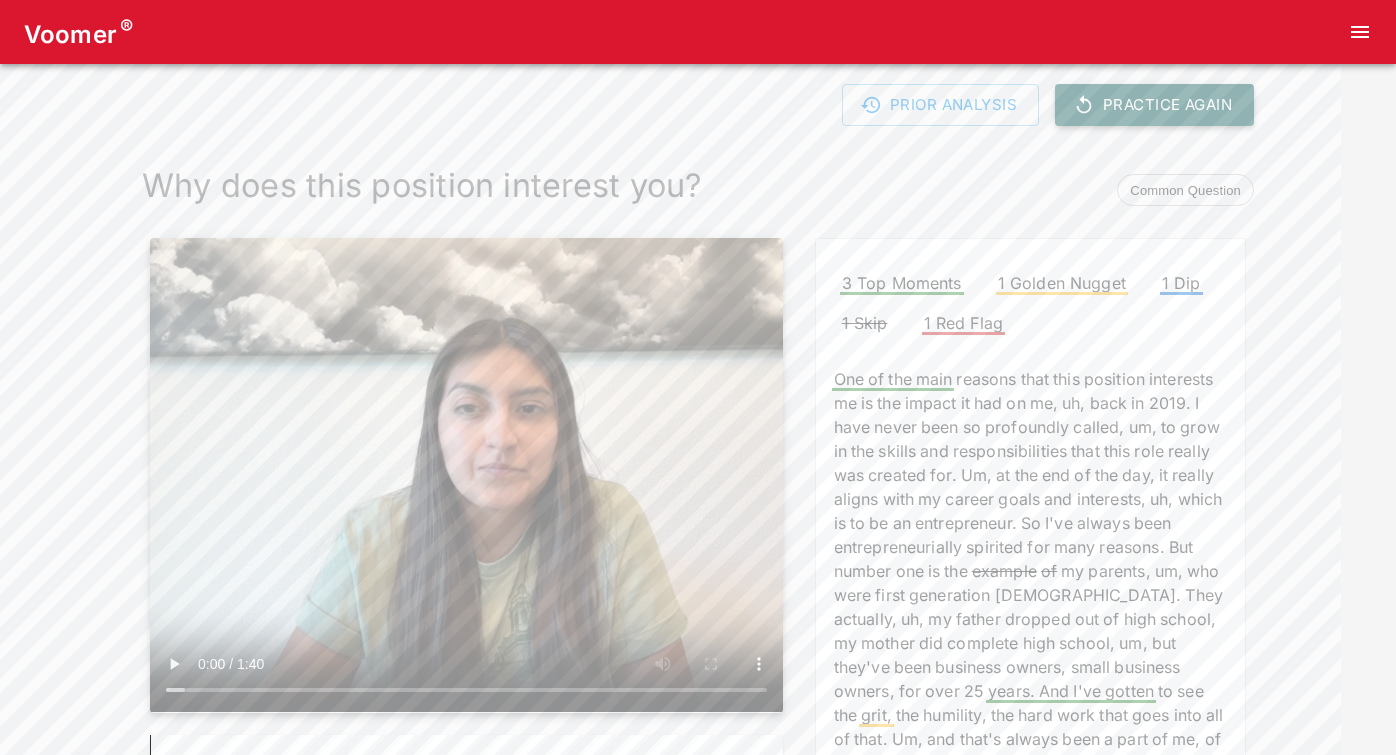 click on "Practice Again" at bounding box center [1154, 105] 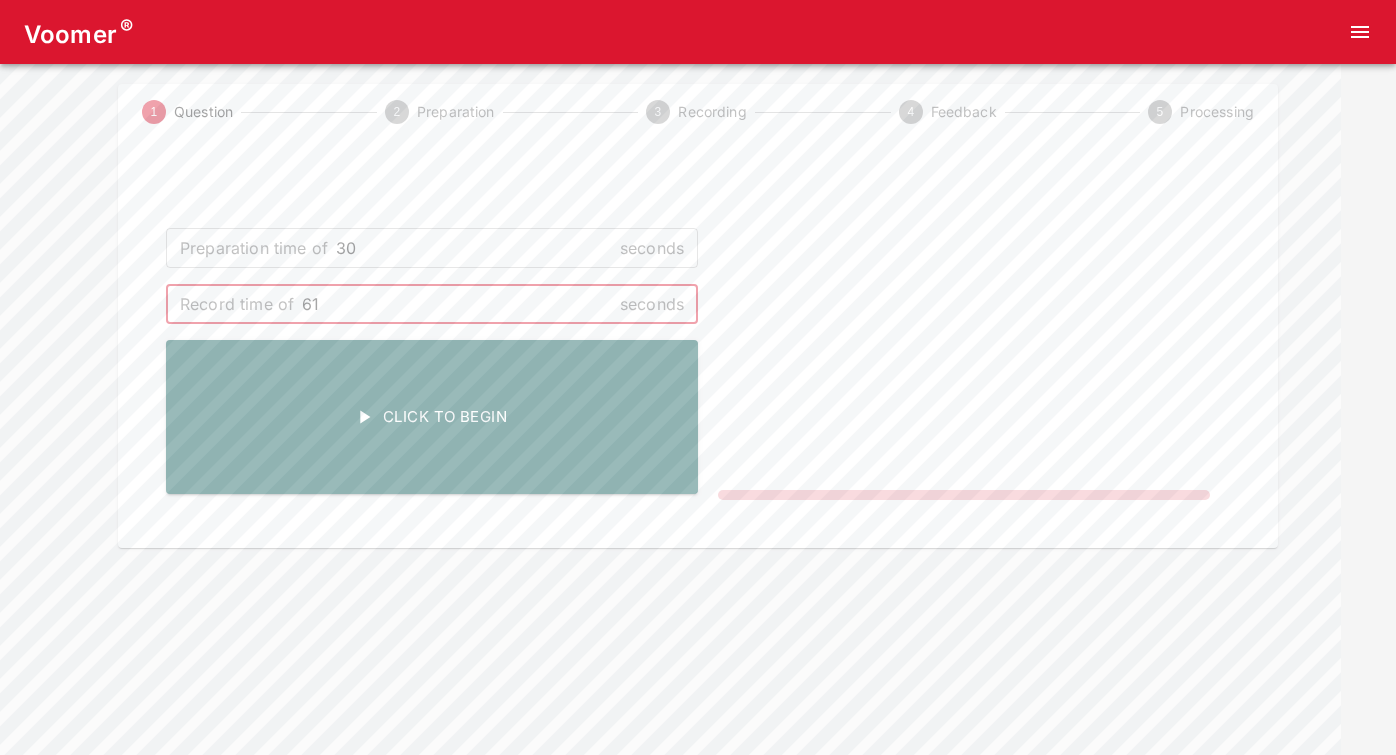 click on "61" at bounding box center [457, 304] 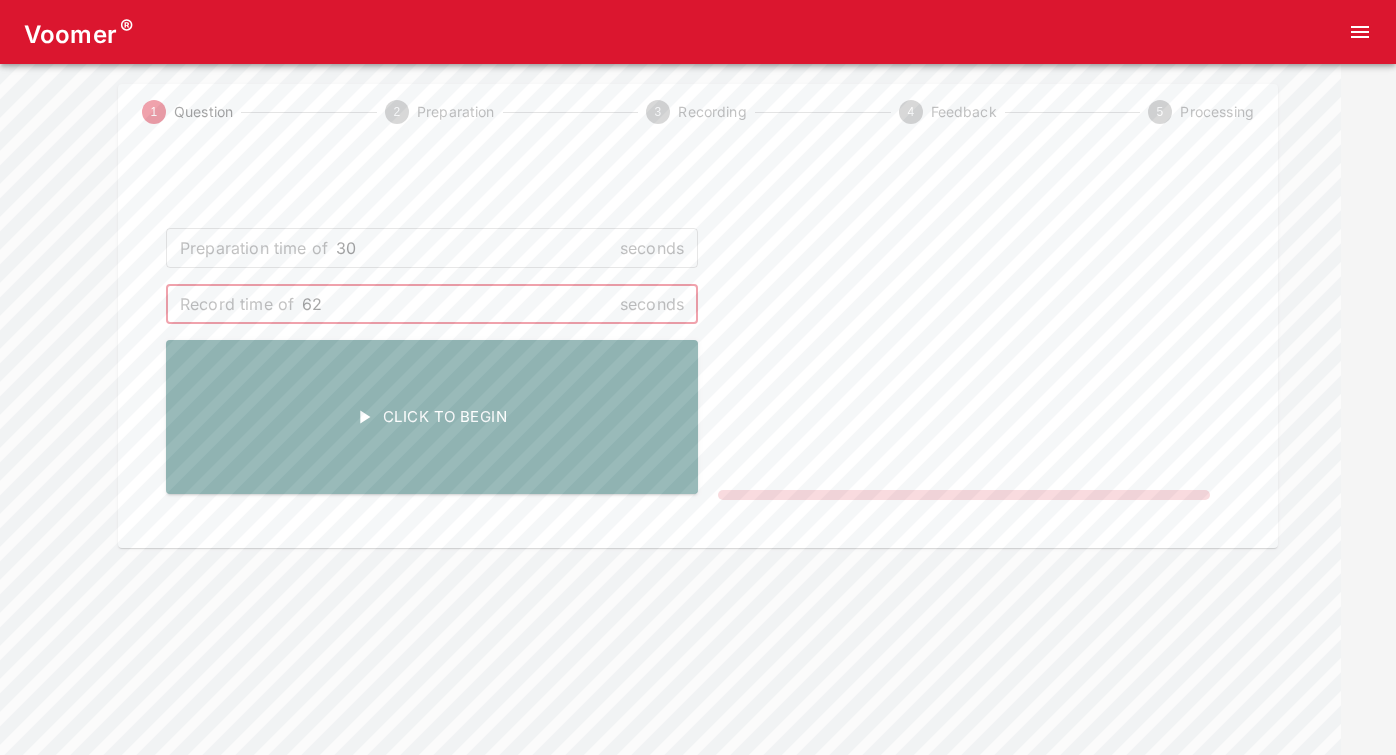 click on "62" at bounding box center (457, 304) 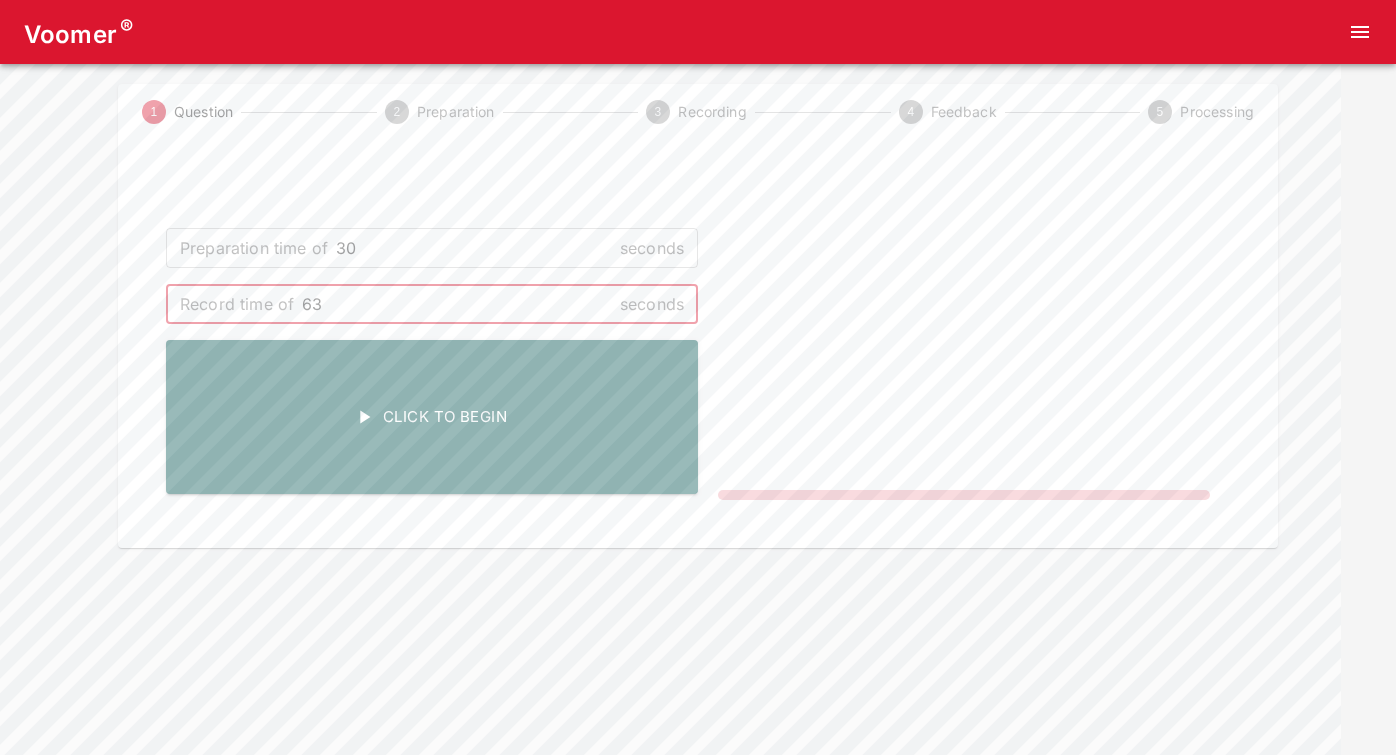 click on "63" at bounding box center [457, 304] 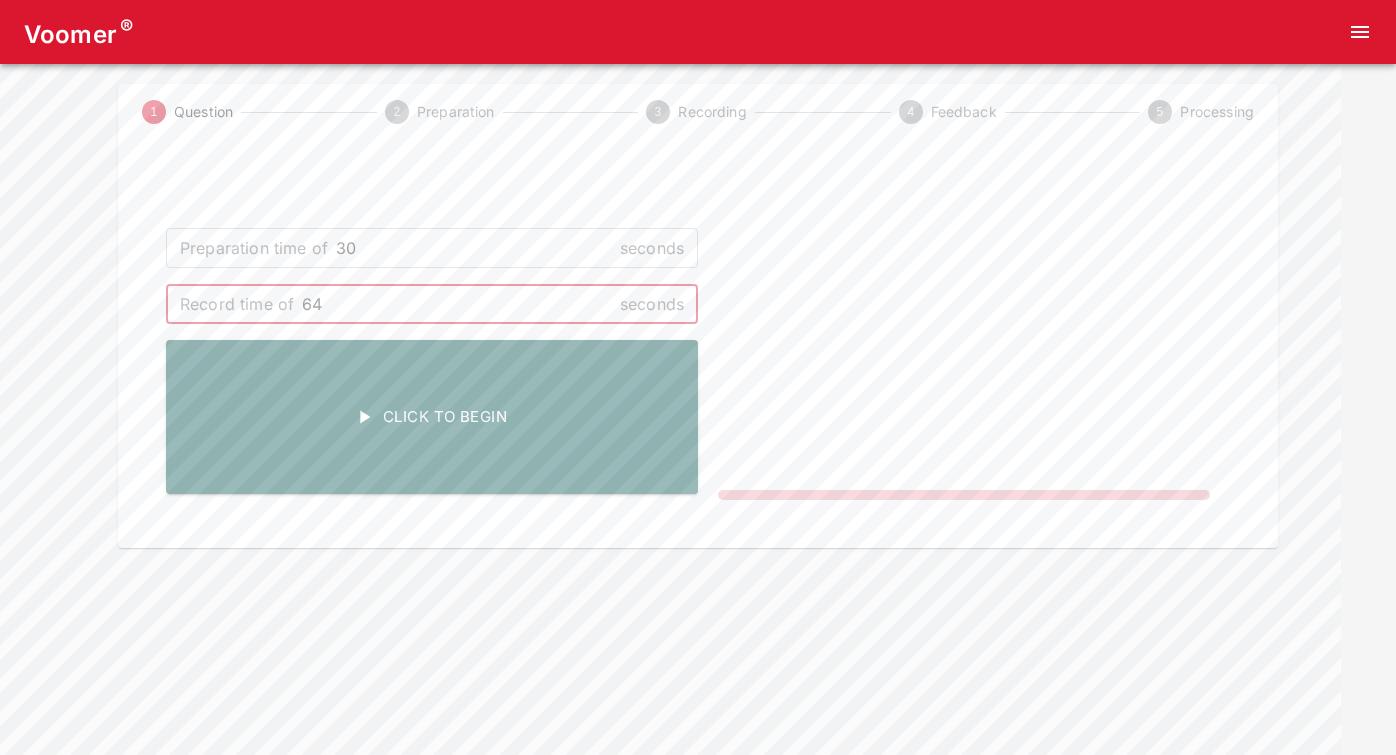 click on "64" at bounding box center (457, 304) 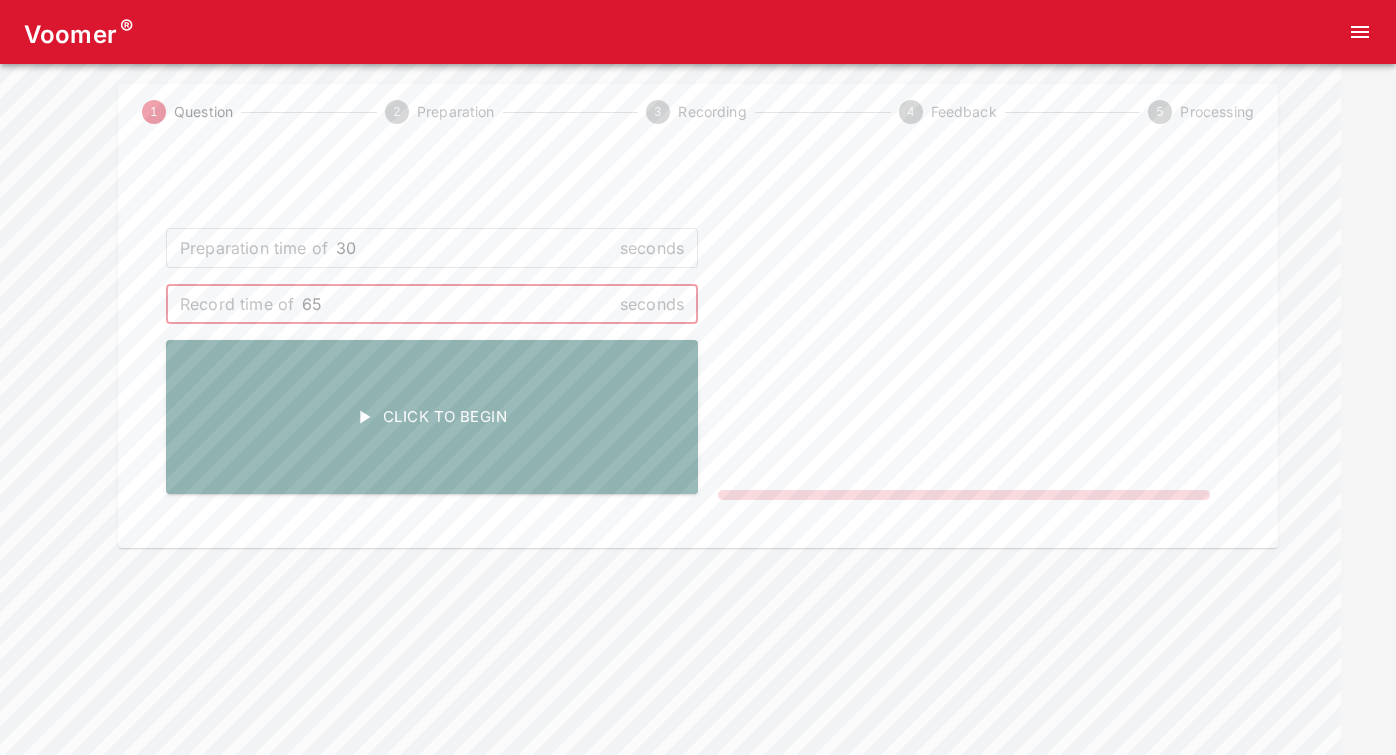 click on "65" at bounding box center (457, 304) 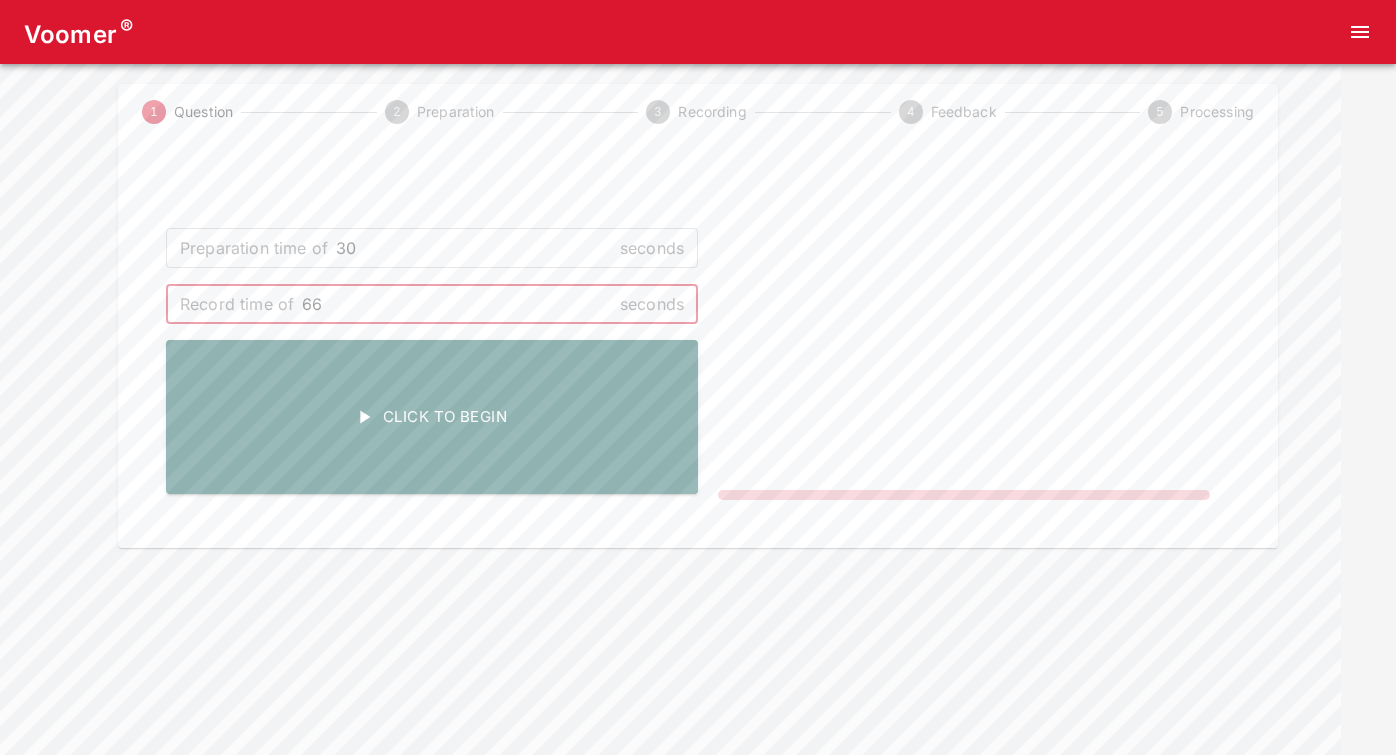 click on "66" at bounding box center (457, 304) 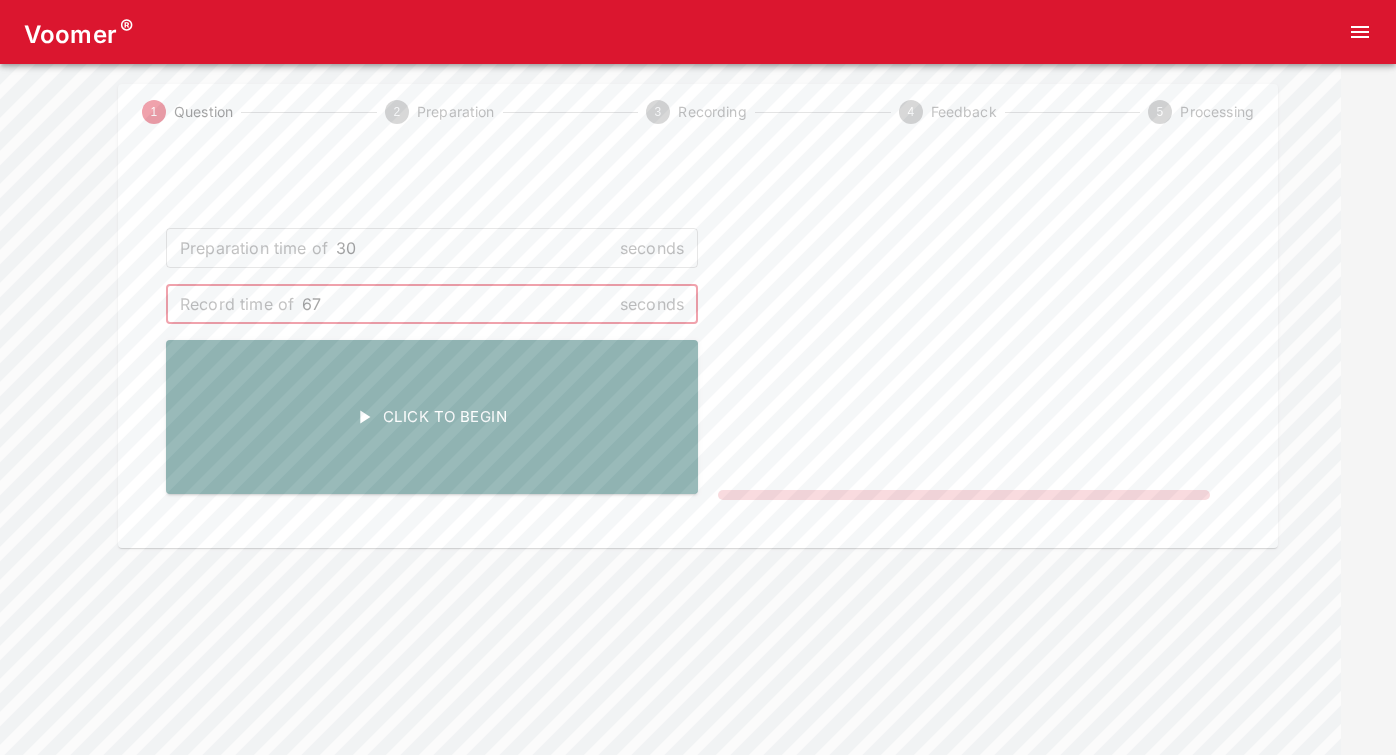 click on "67" at bounding box center (457, 304) 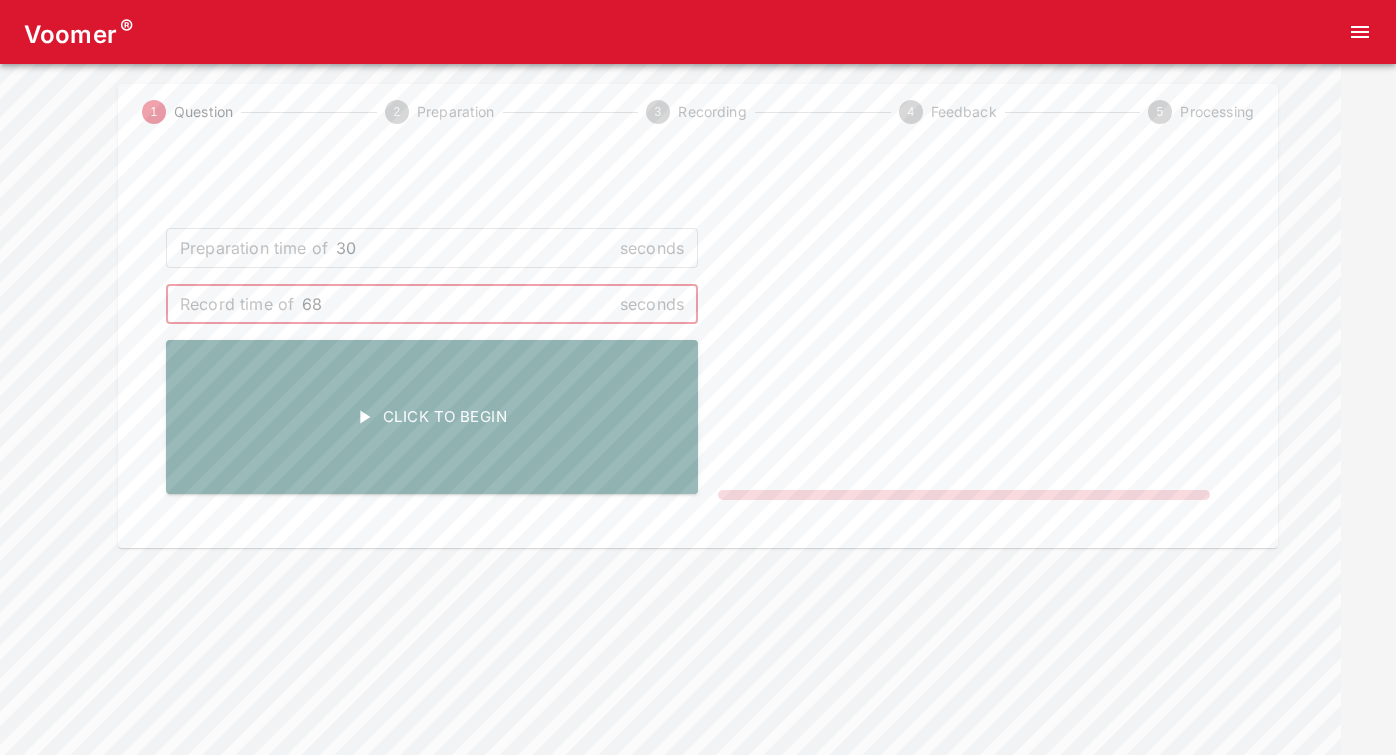 click on "68" at bounding box center [457, 304] 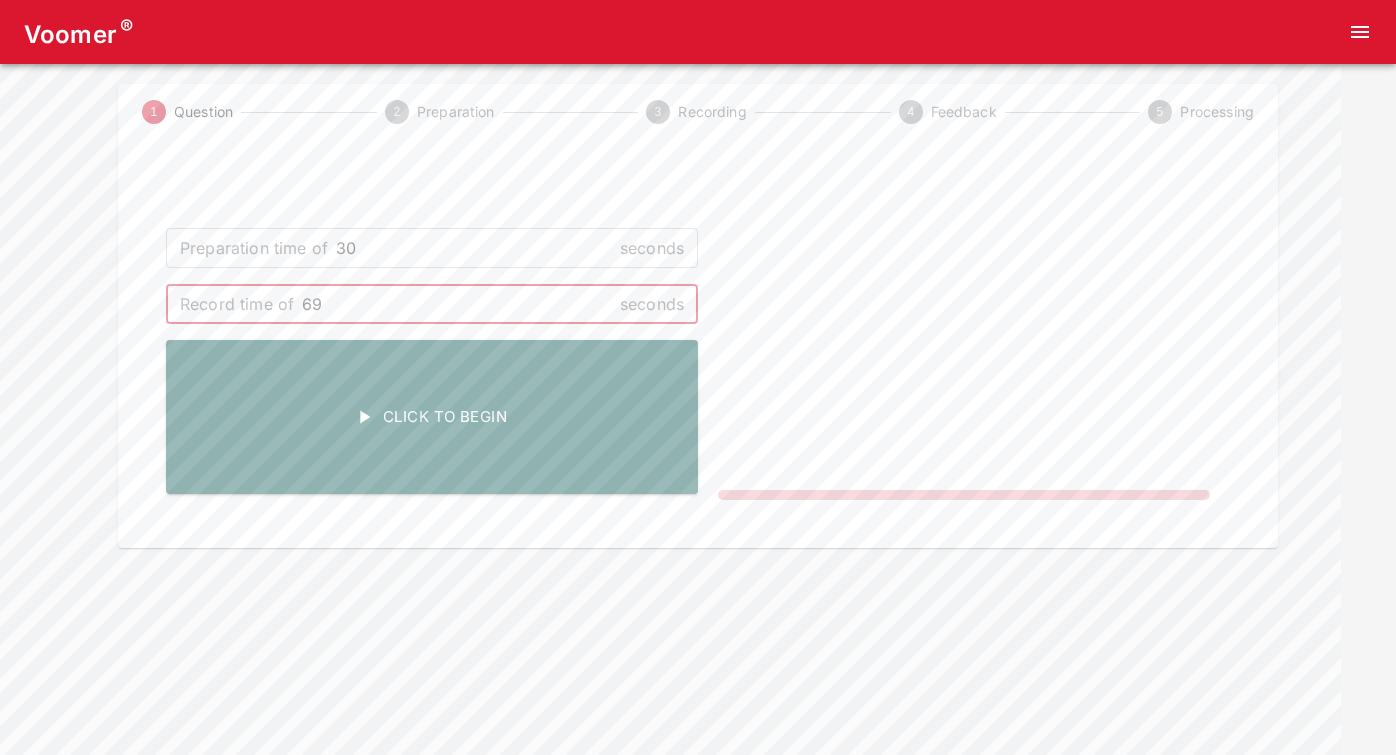 click on "69" at bounding box center [457, 304] 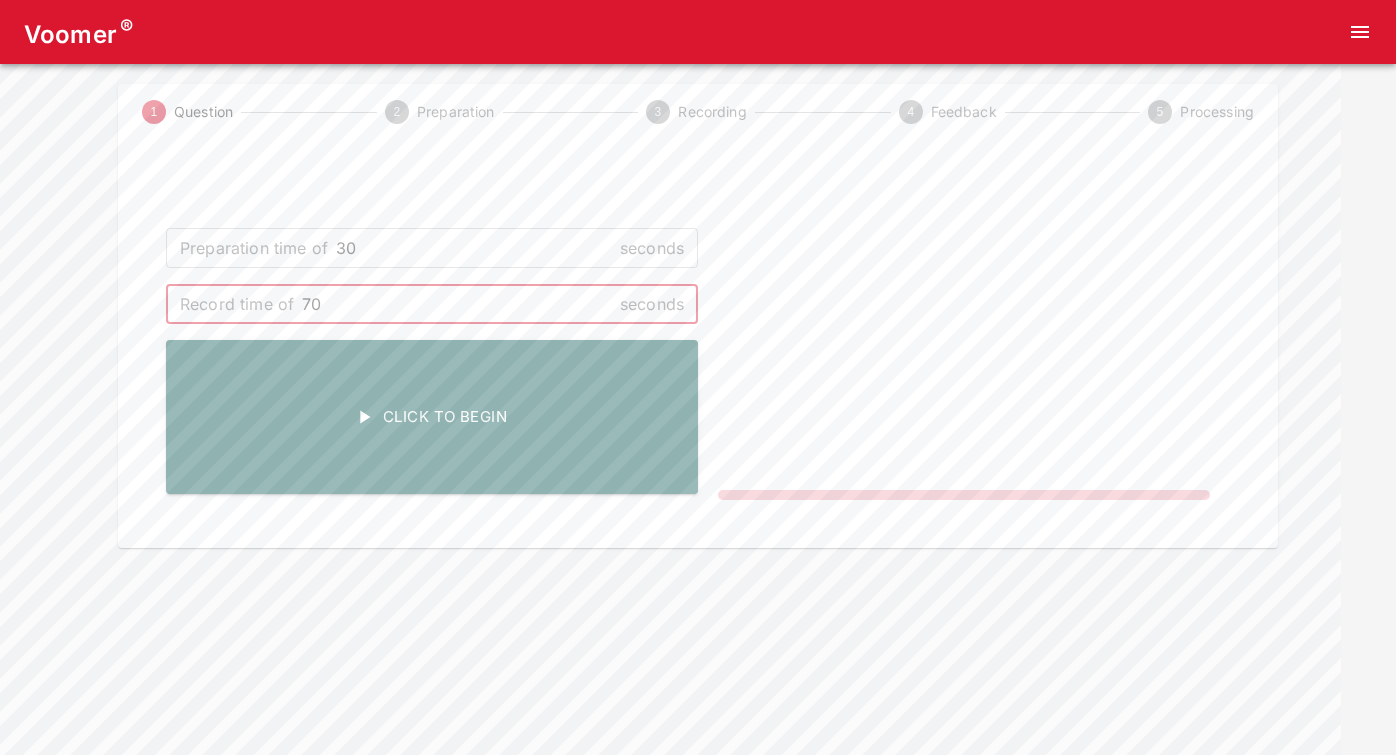 click on "70" at bounding box center [457, 304] 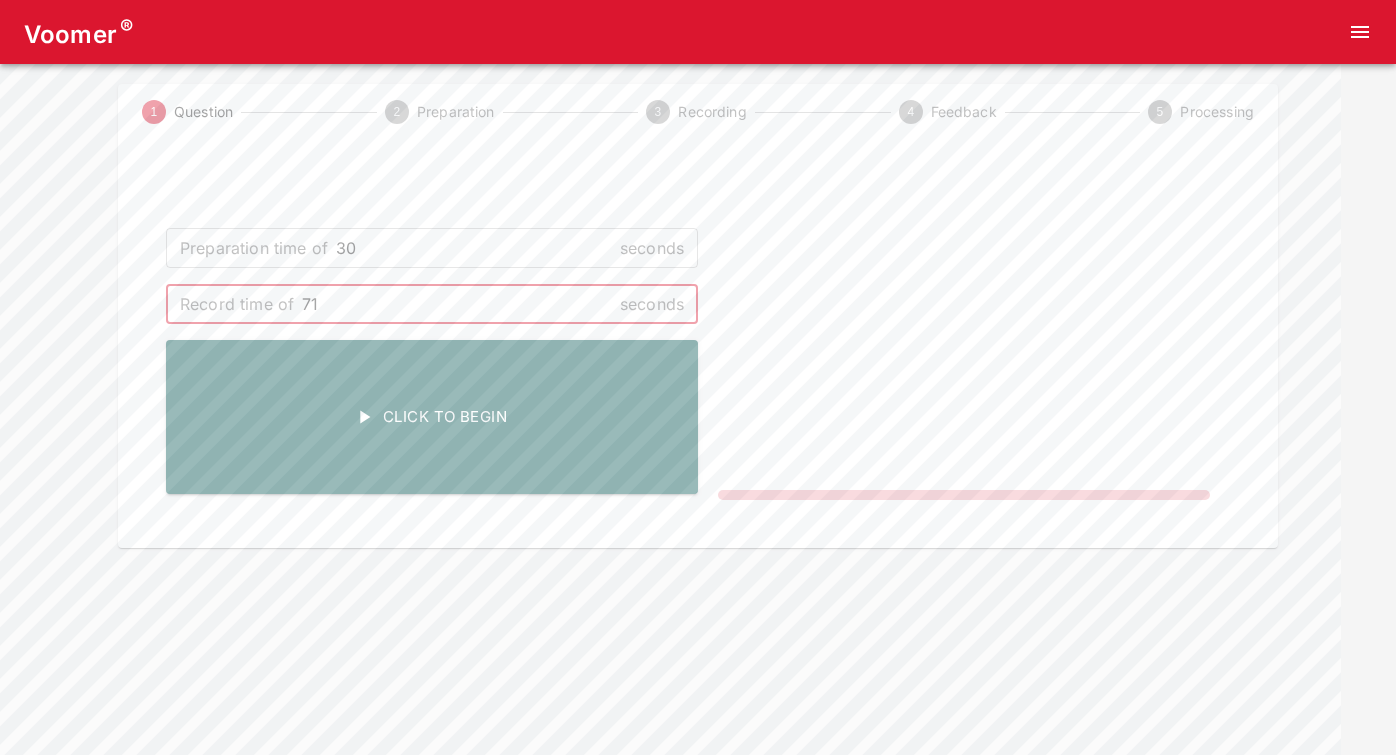 click on "71" at bounding box center [457, 304] 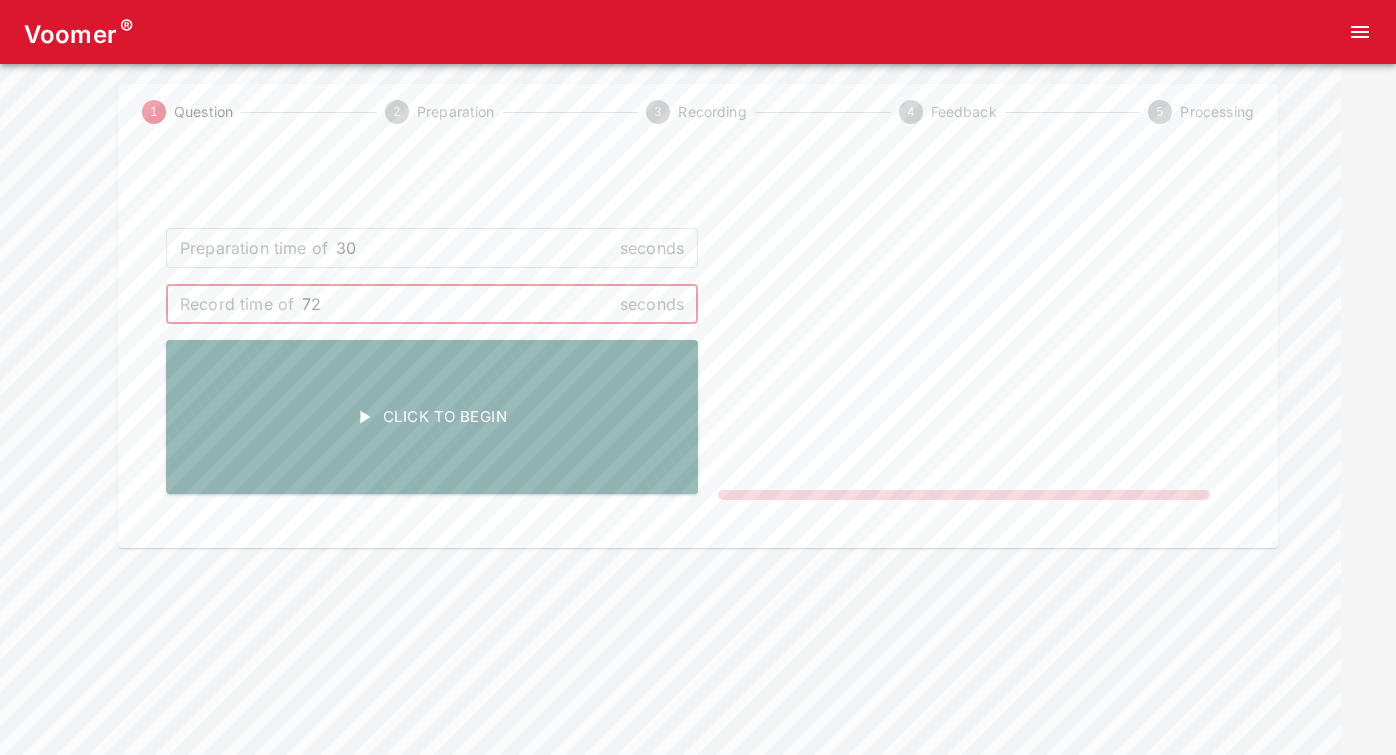 click on "72" at bounding box center [457, 304] 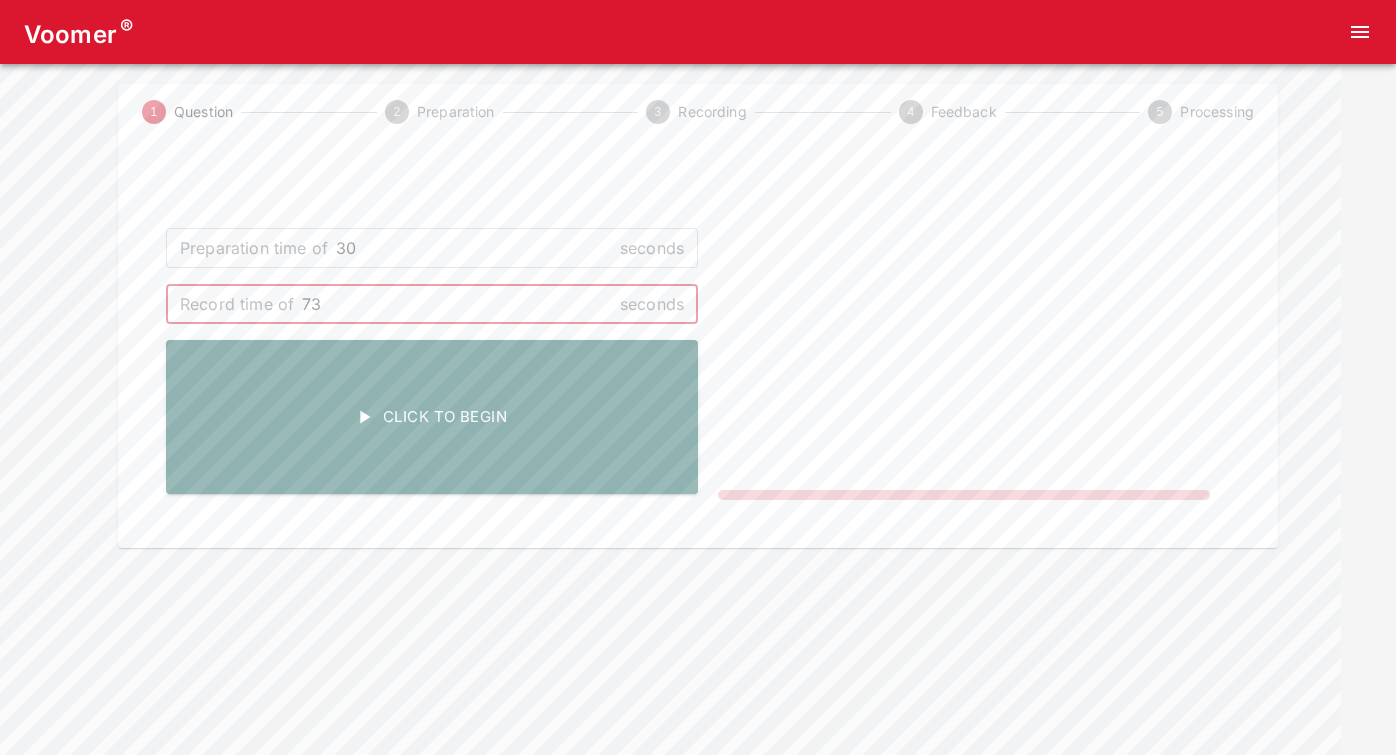 click on "73" at bounding box center [457, 304] 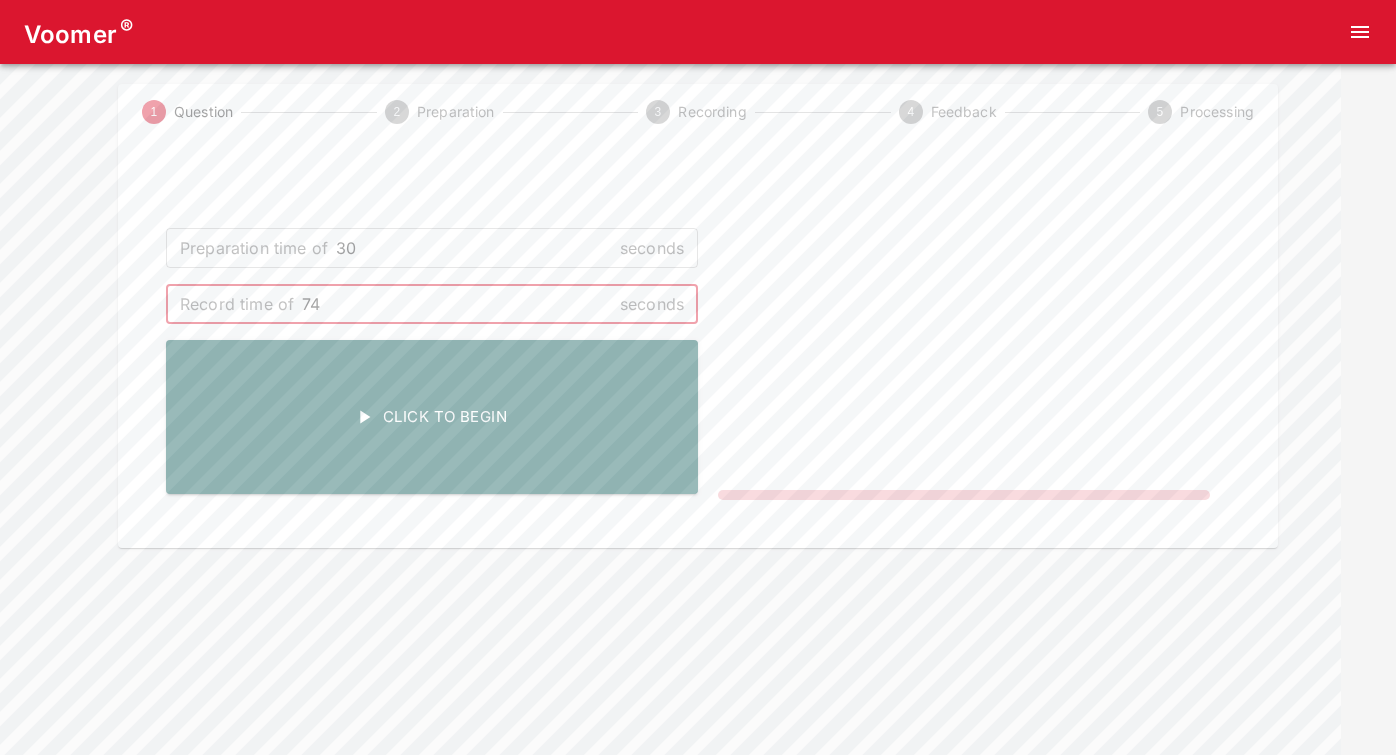 click on "74" at bounding box center (457, 304) 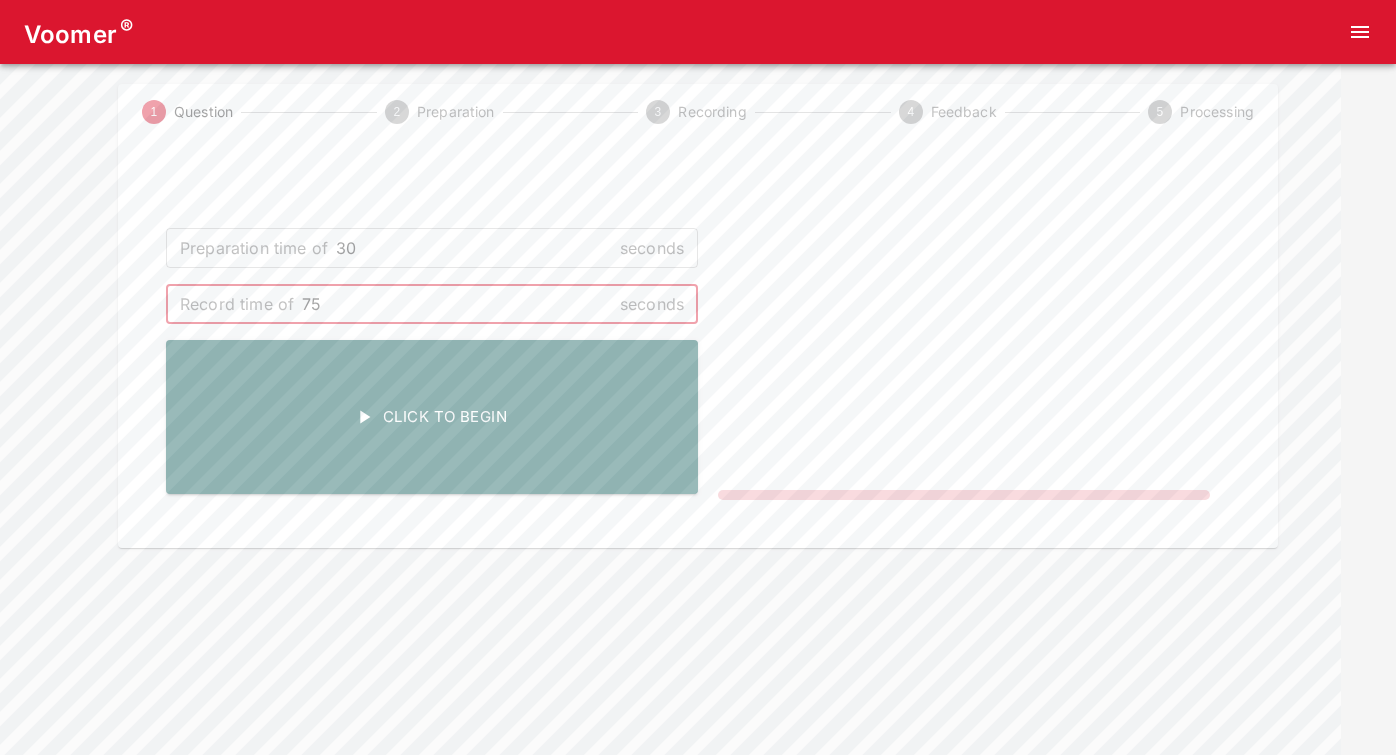 click on "75" at bounding box center [457, 304] 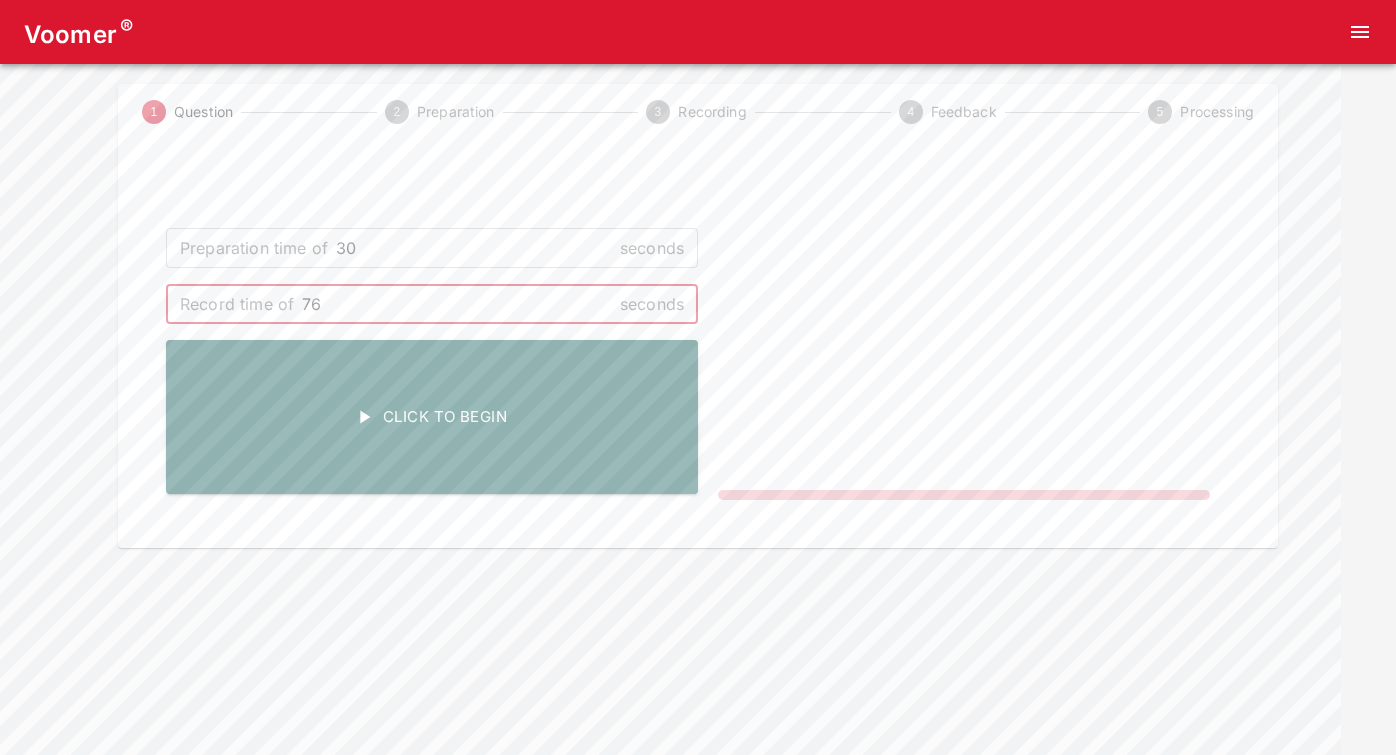 click on "76" at bounding box center [457, 304] 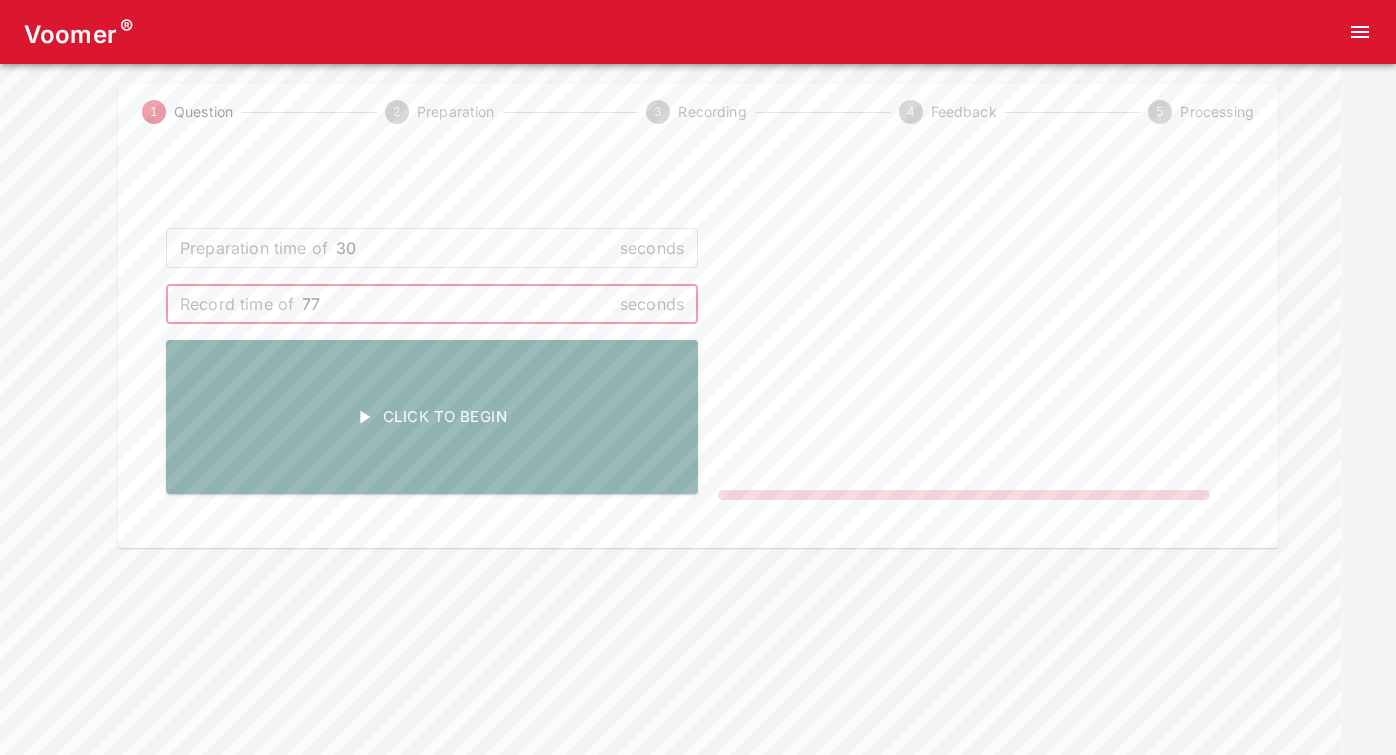click on "77" at bounding box center [457, 304] 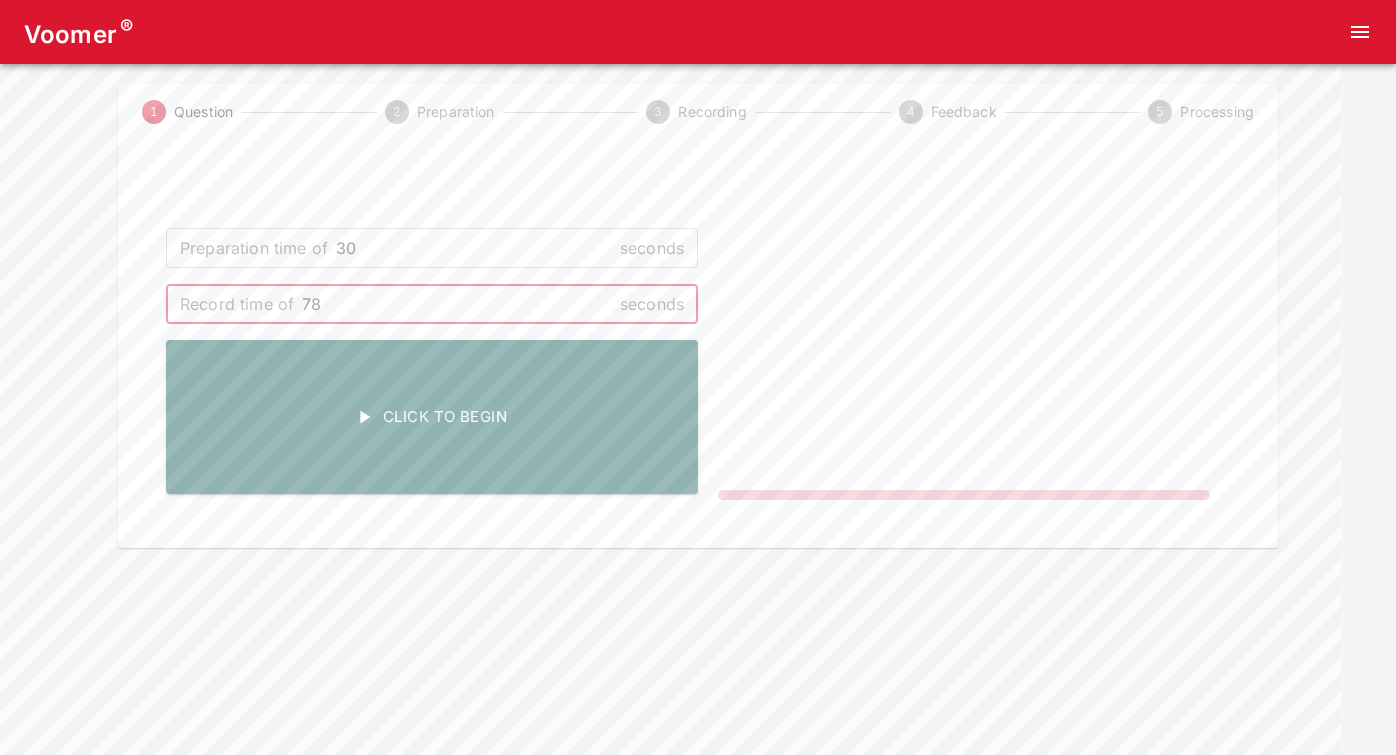 click on "78" at bounding box center [457, 304] 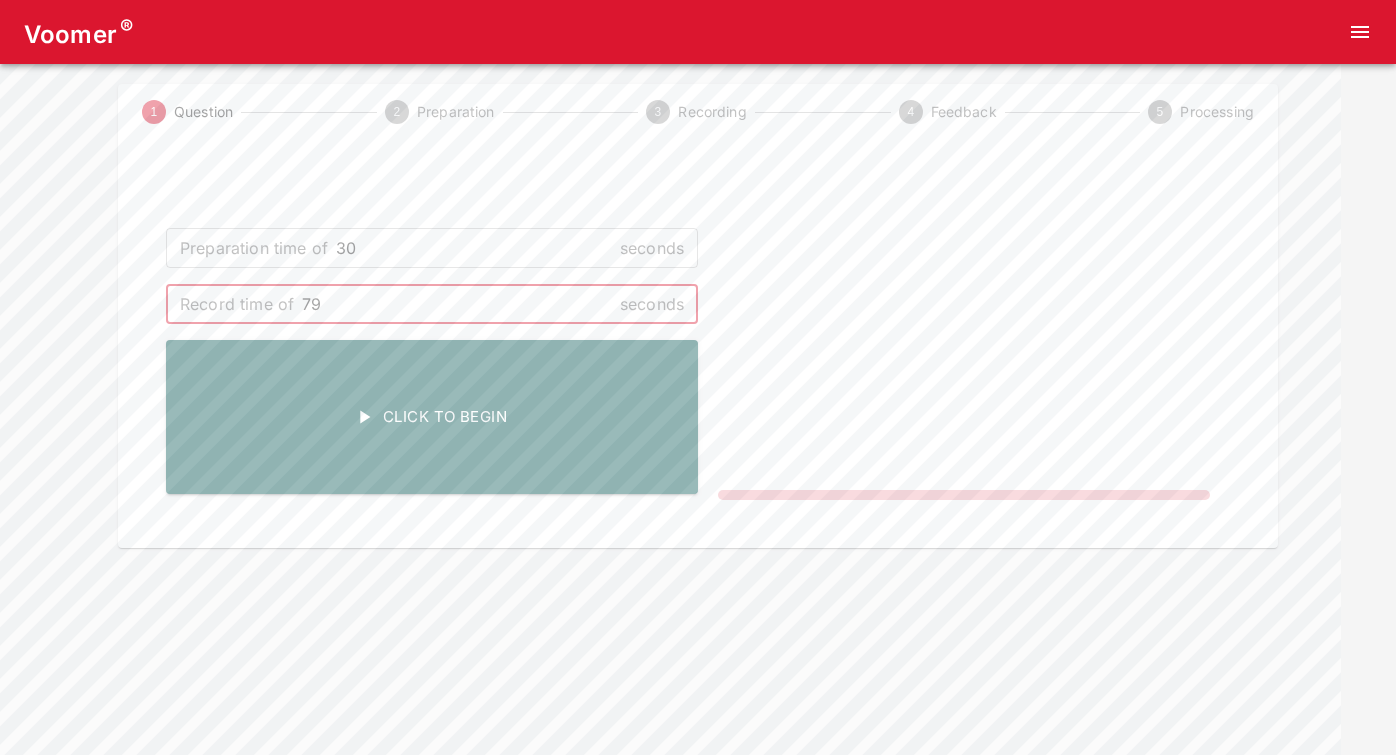click on "79" at bounding box center [457, 304] 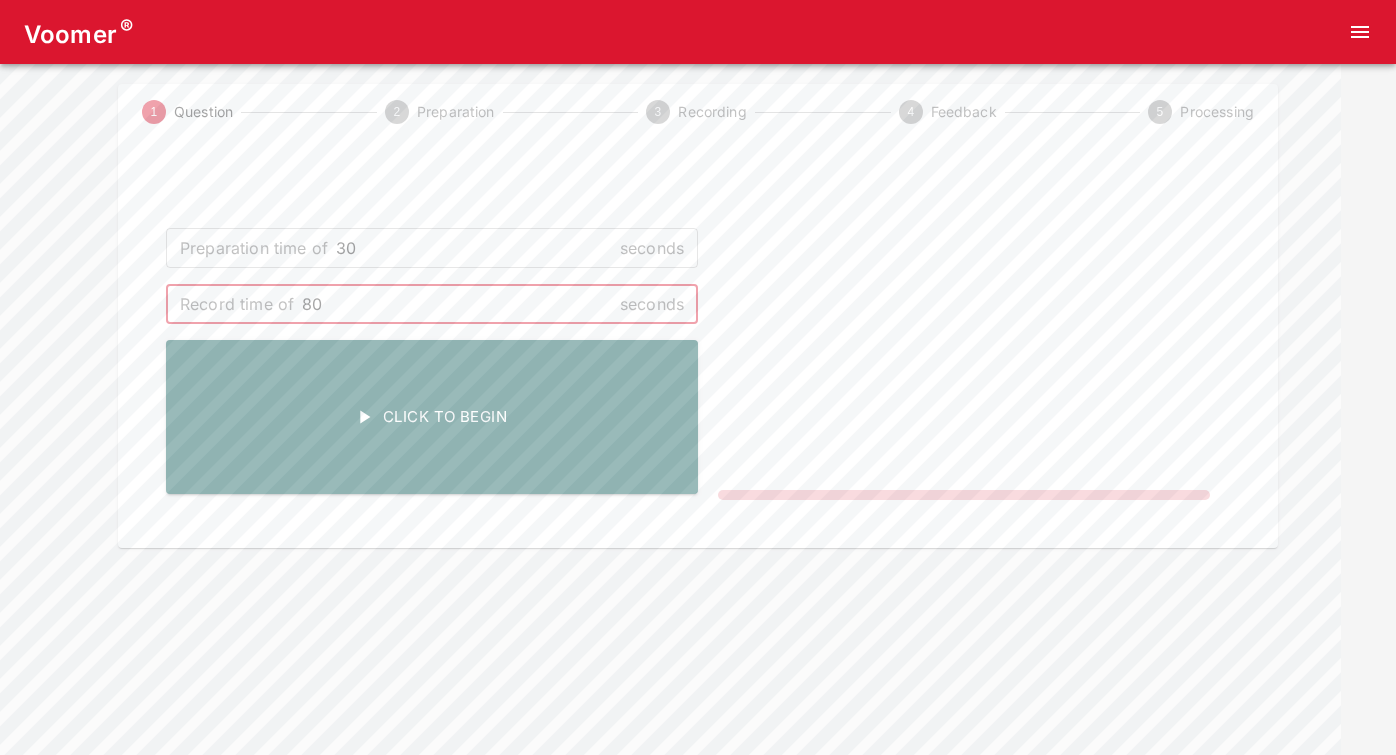click on "80" at bounding box center (457, 304) 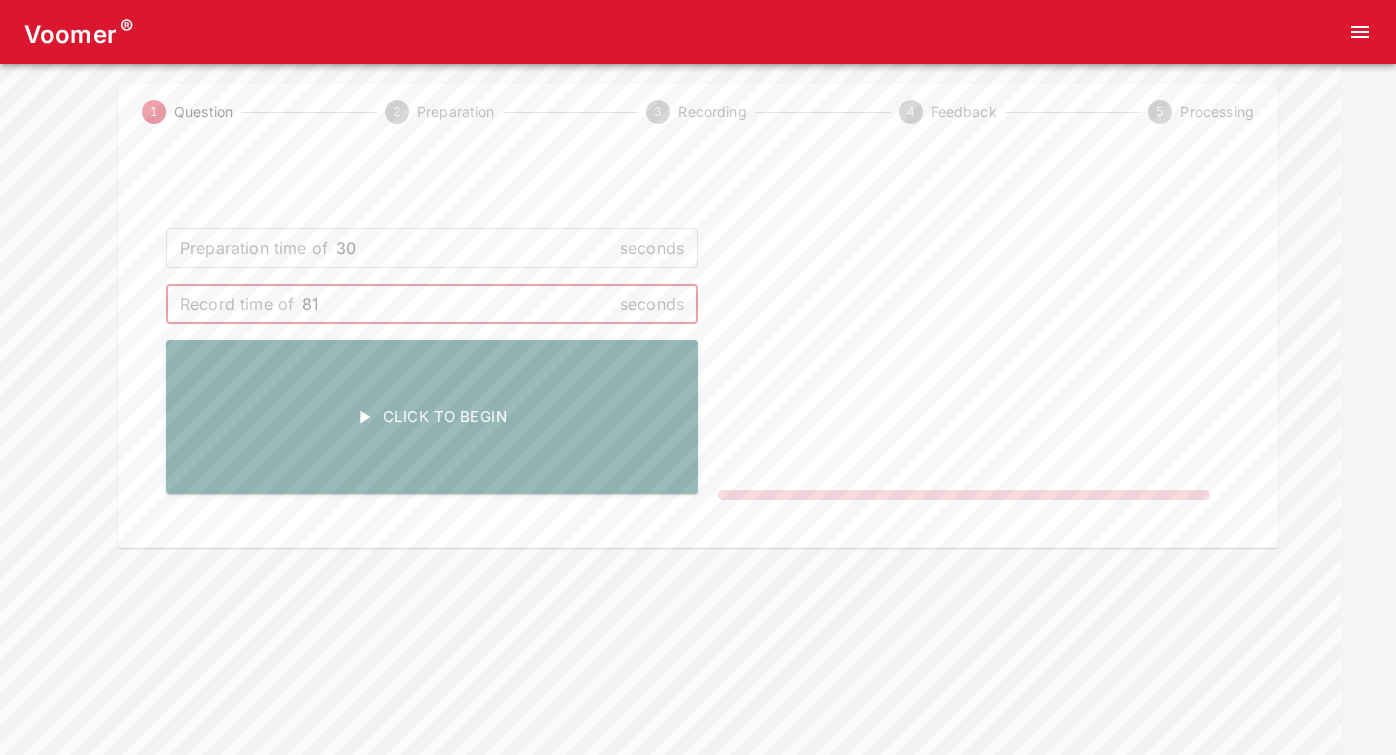 click on "81" at bounding box center [457, 304] 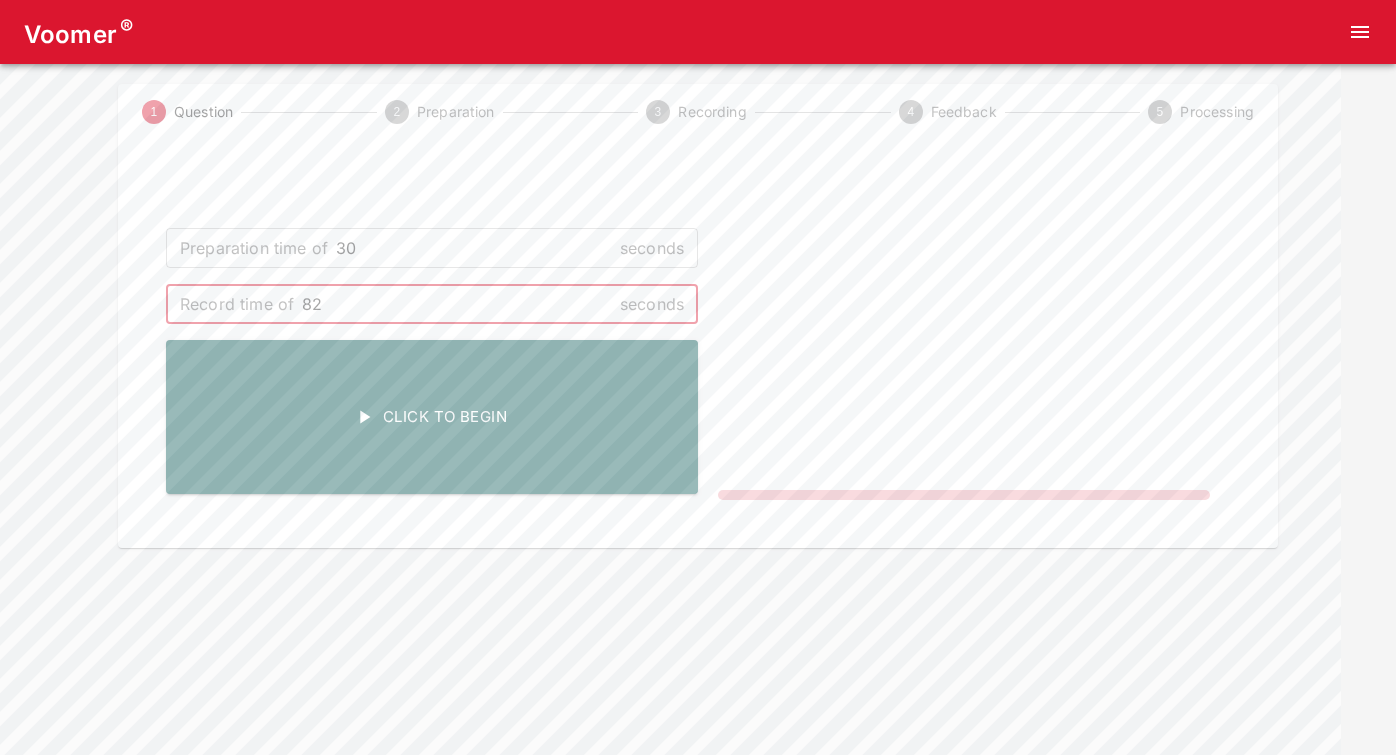 click on "82" at bounding box center (457, 304) 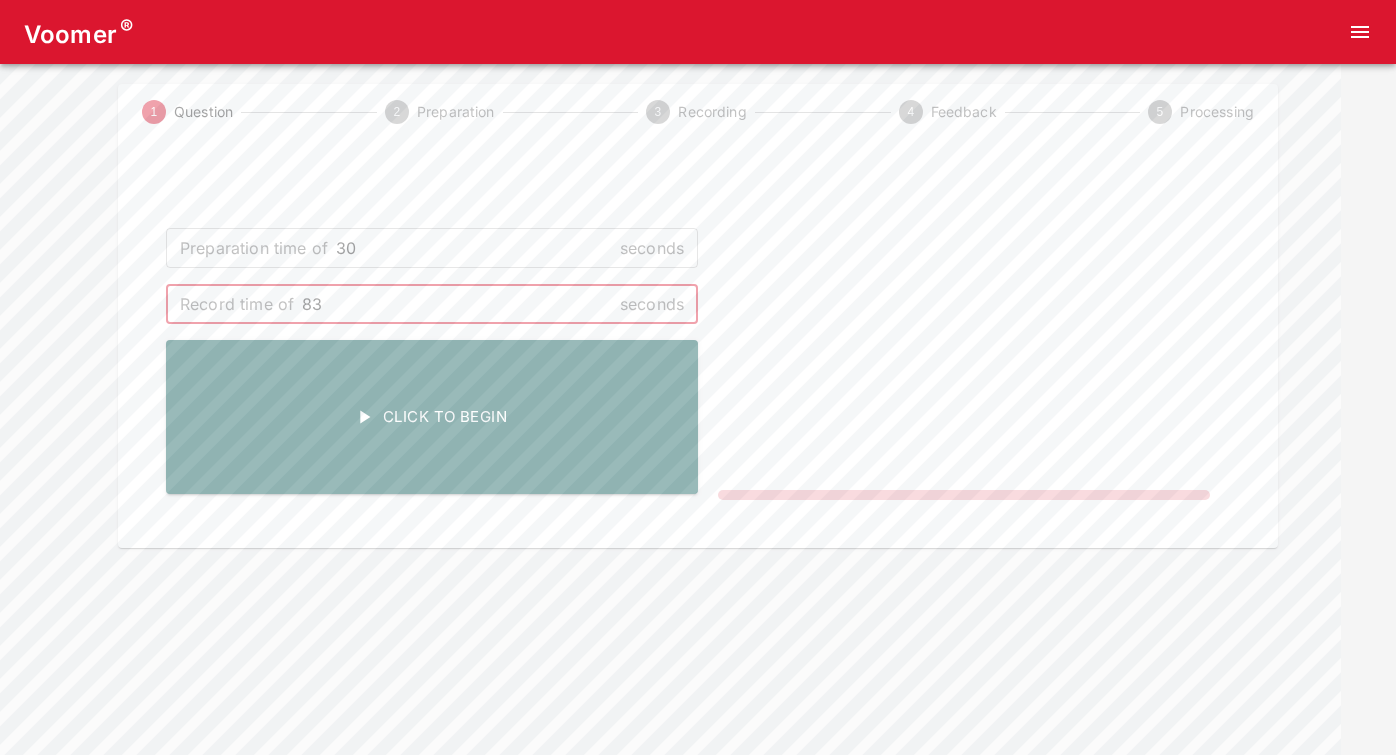 click on "83" at bounding box center (457, 304) 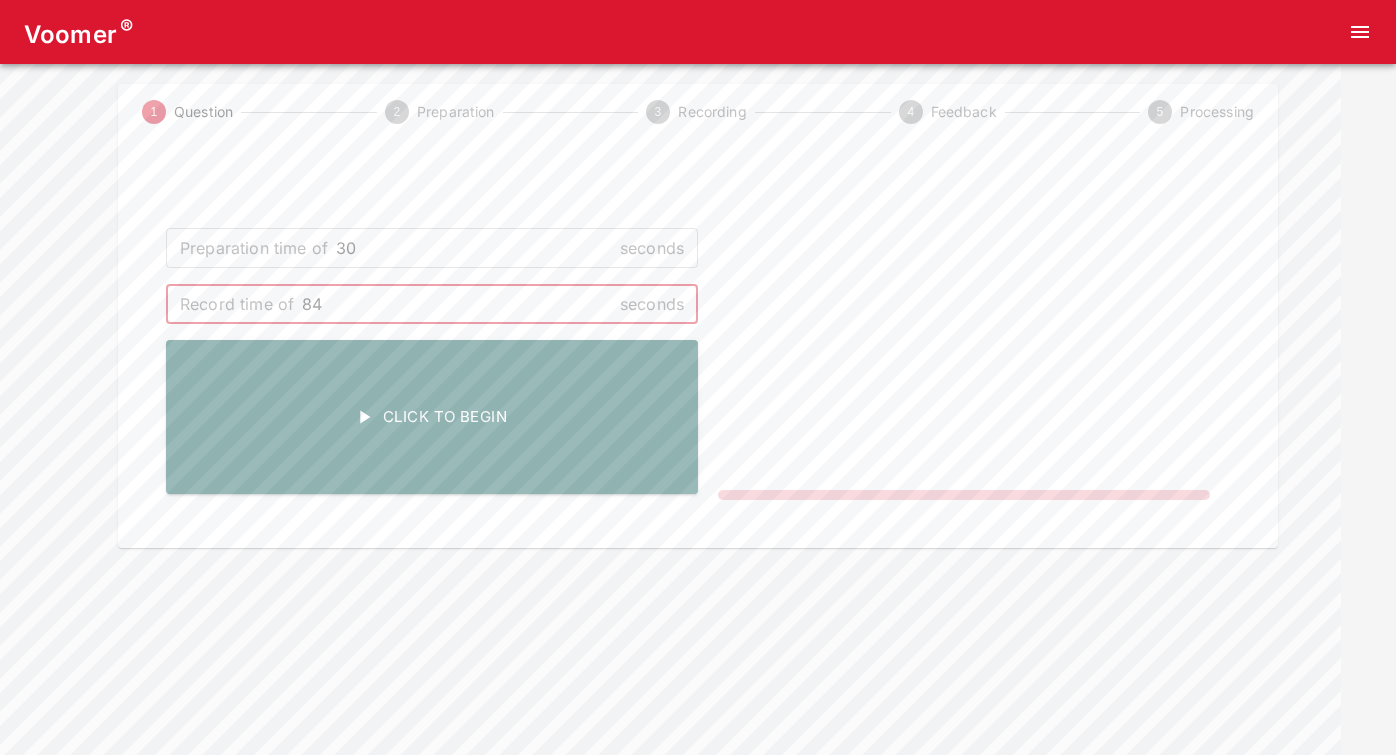 click on "84" at bounding box center (457, 304) 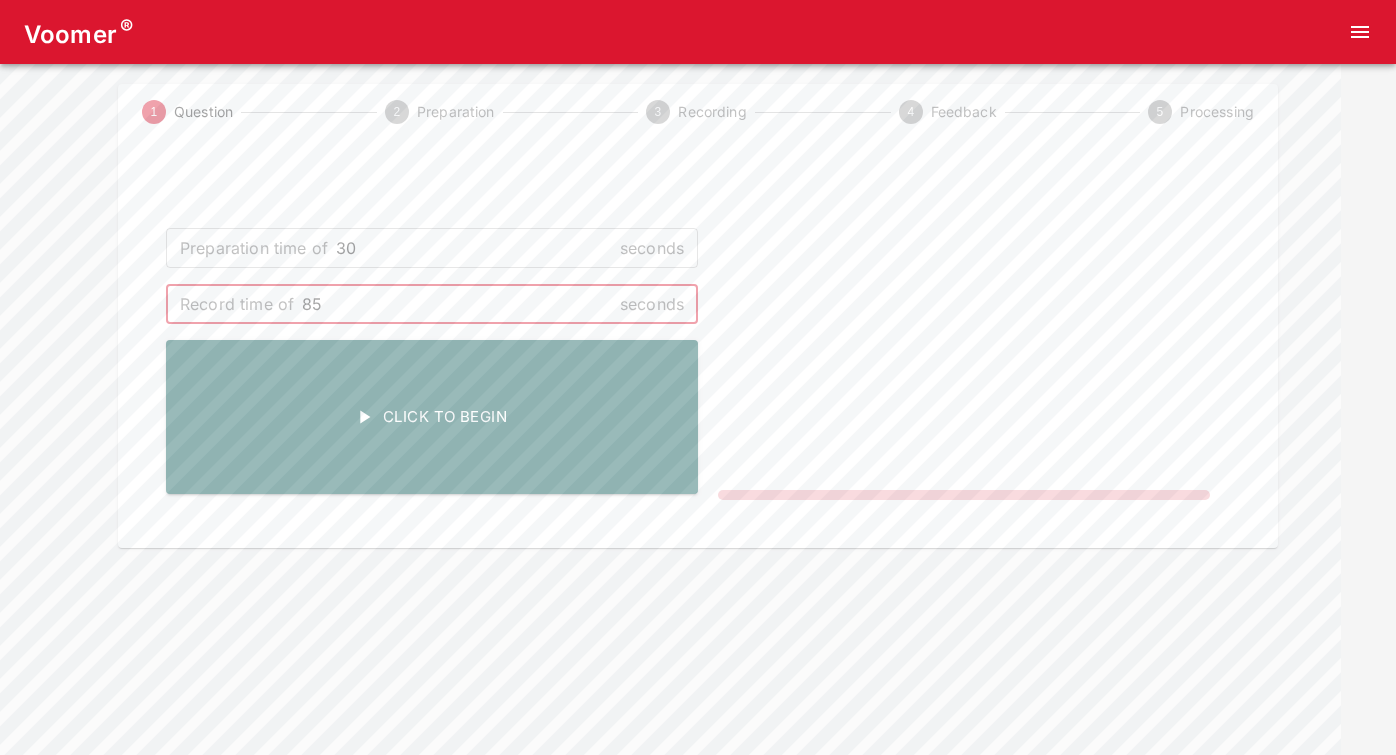 click on "85" at bounding box center [457, 304] 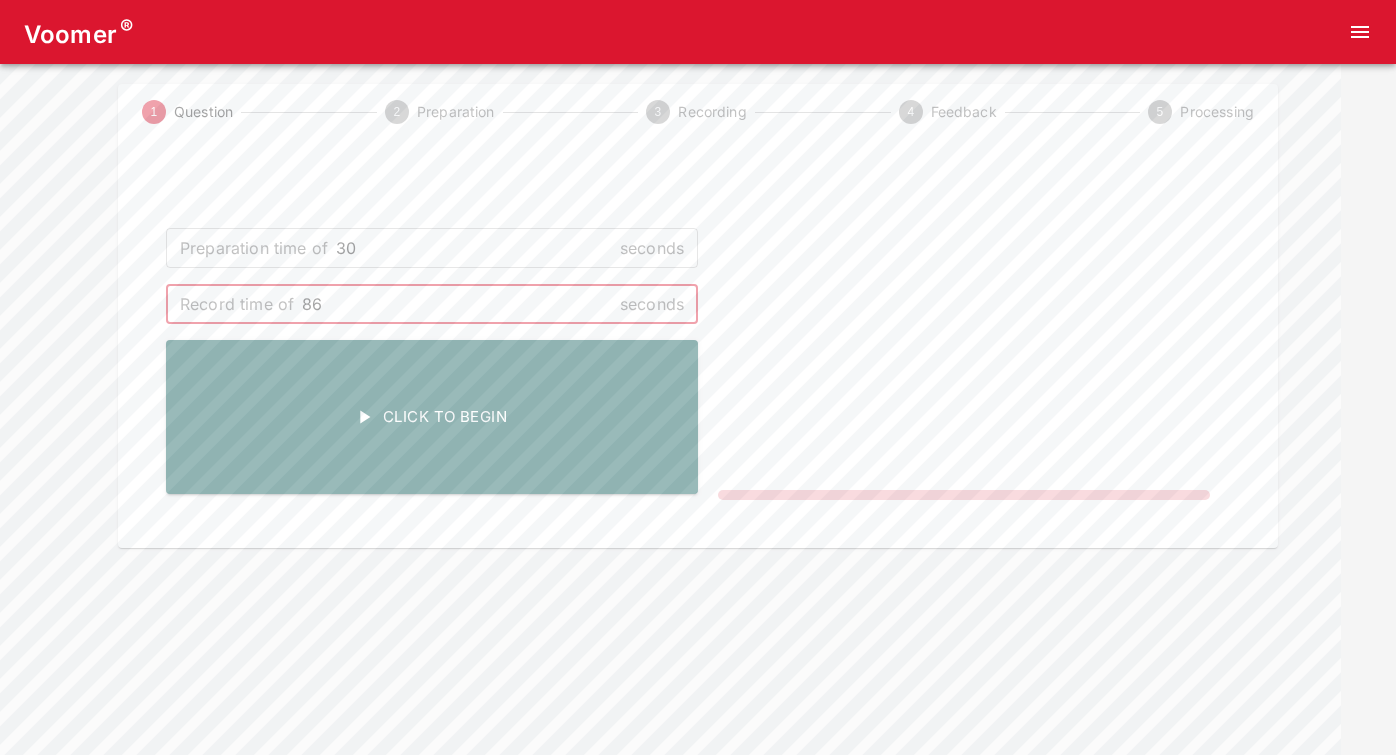 click on "86" at bounding box center (457, 304) 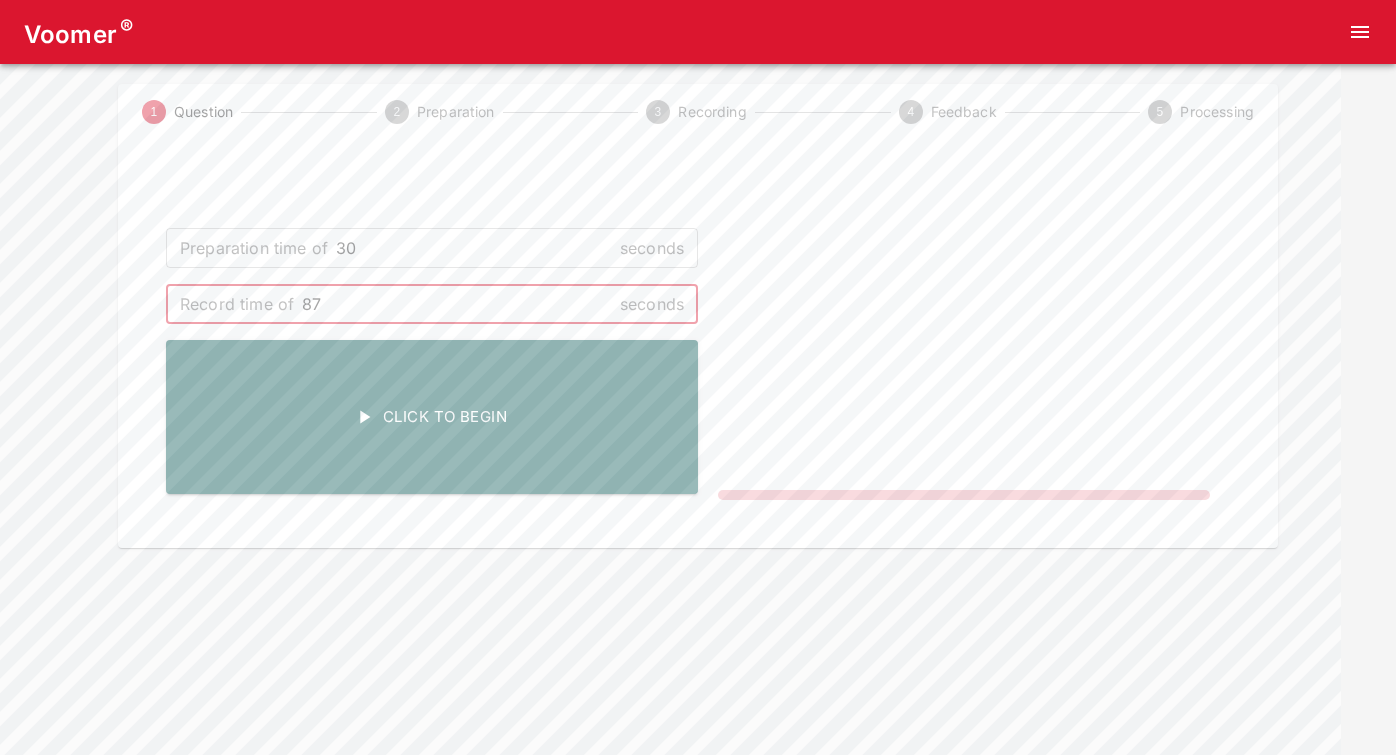 click on "87" at bounding box center (457, 304) 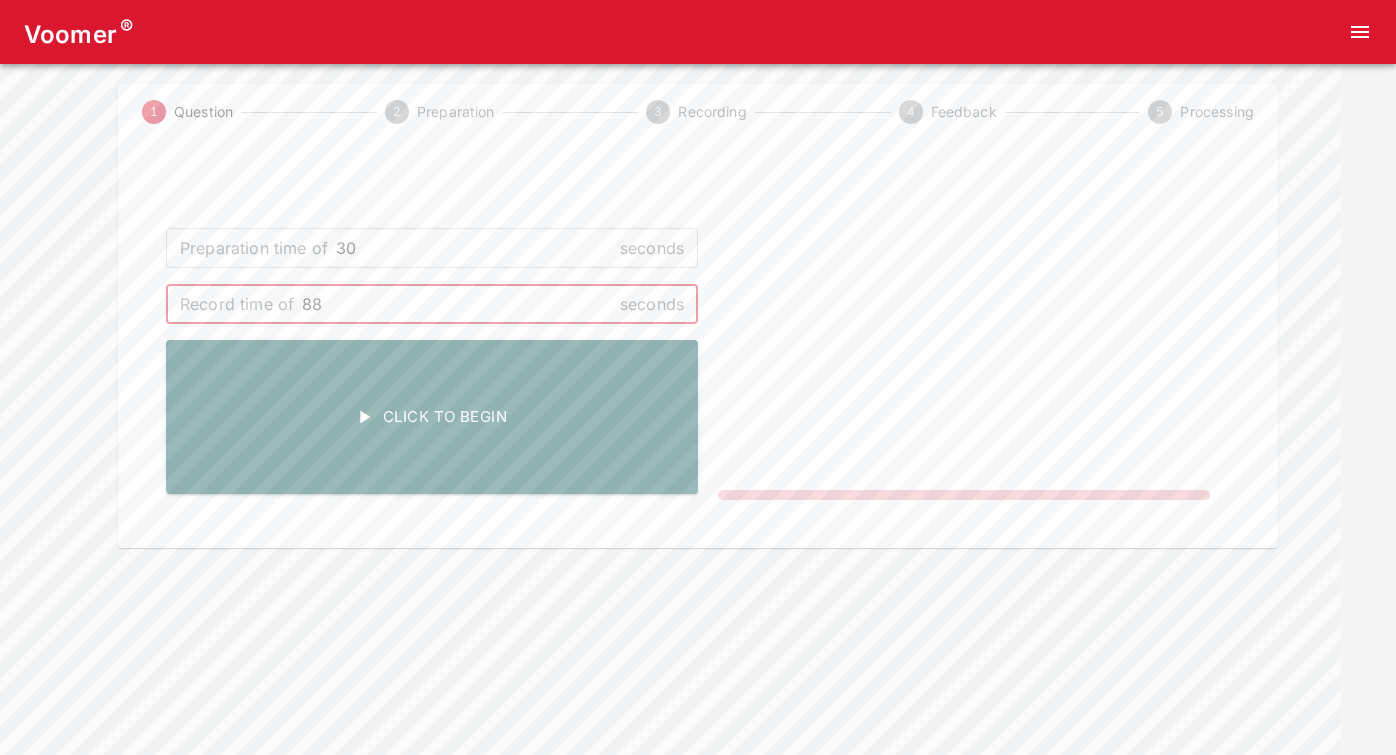 click on "88" at bounding box center (457, 304) 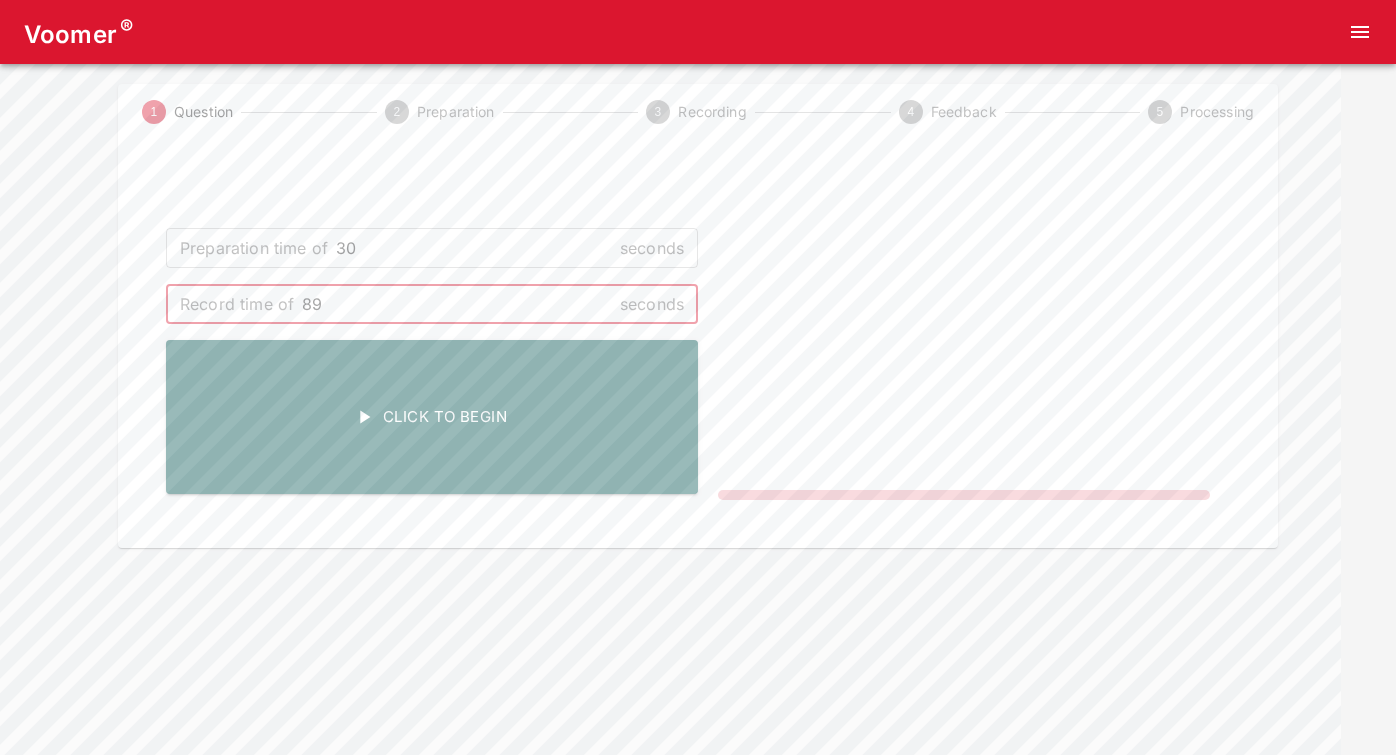 click on "89" at bounding box center (457, 304) 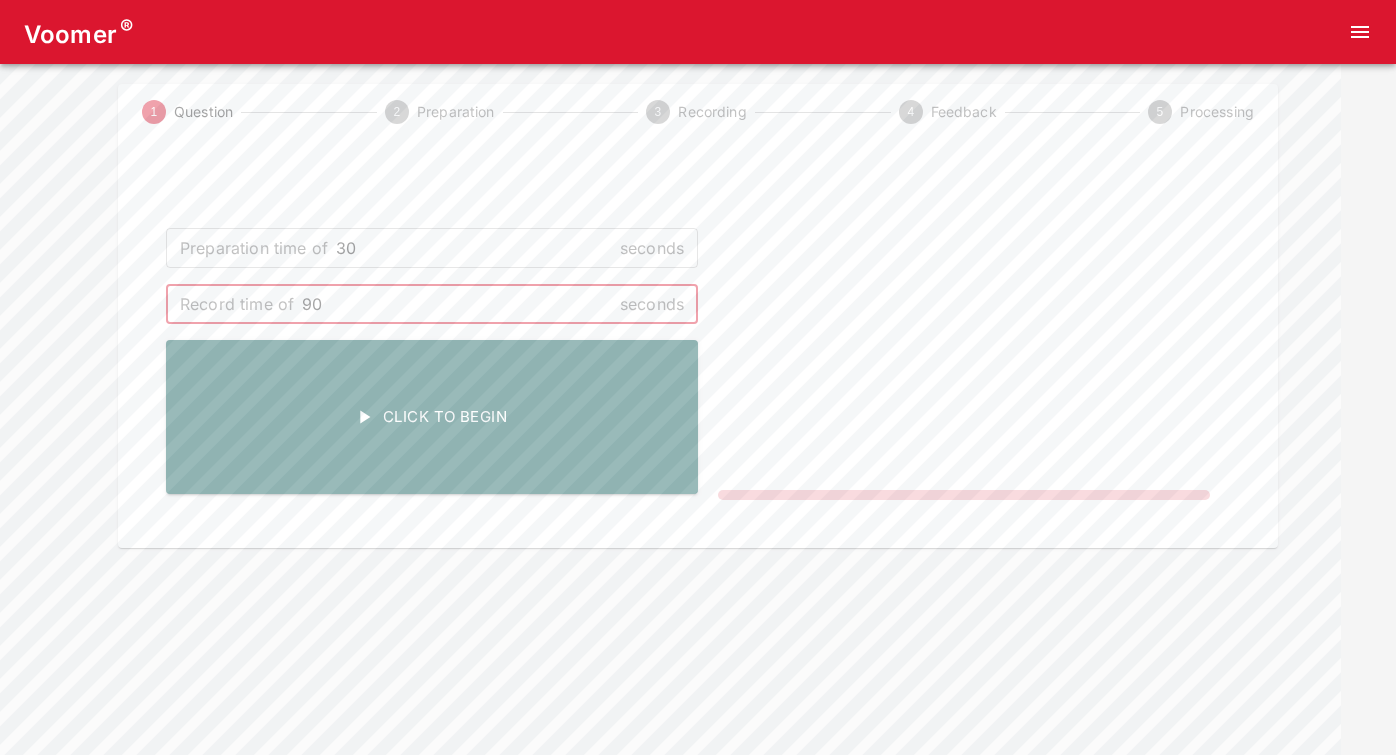 click on "90" at bounding box center (457, 304) 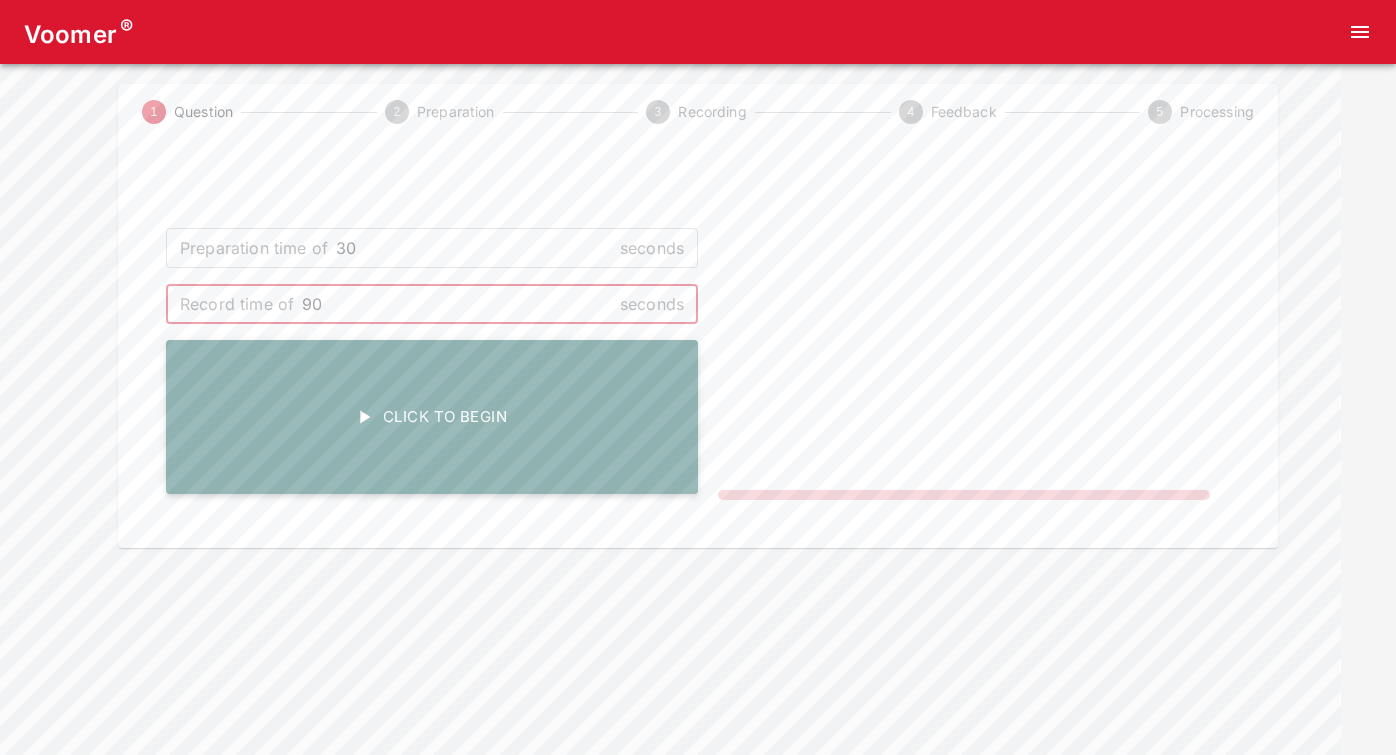 click on "Click To Begin" at bounding box center [432, 417] 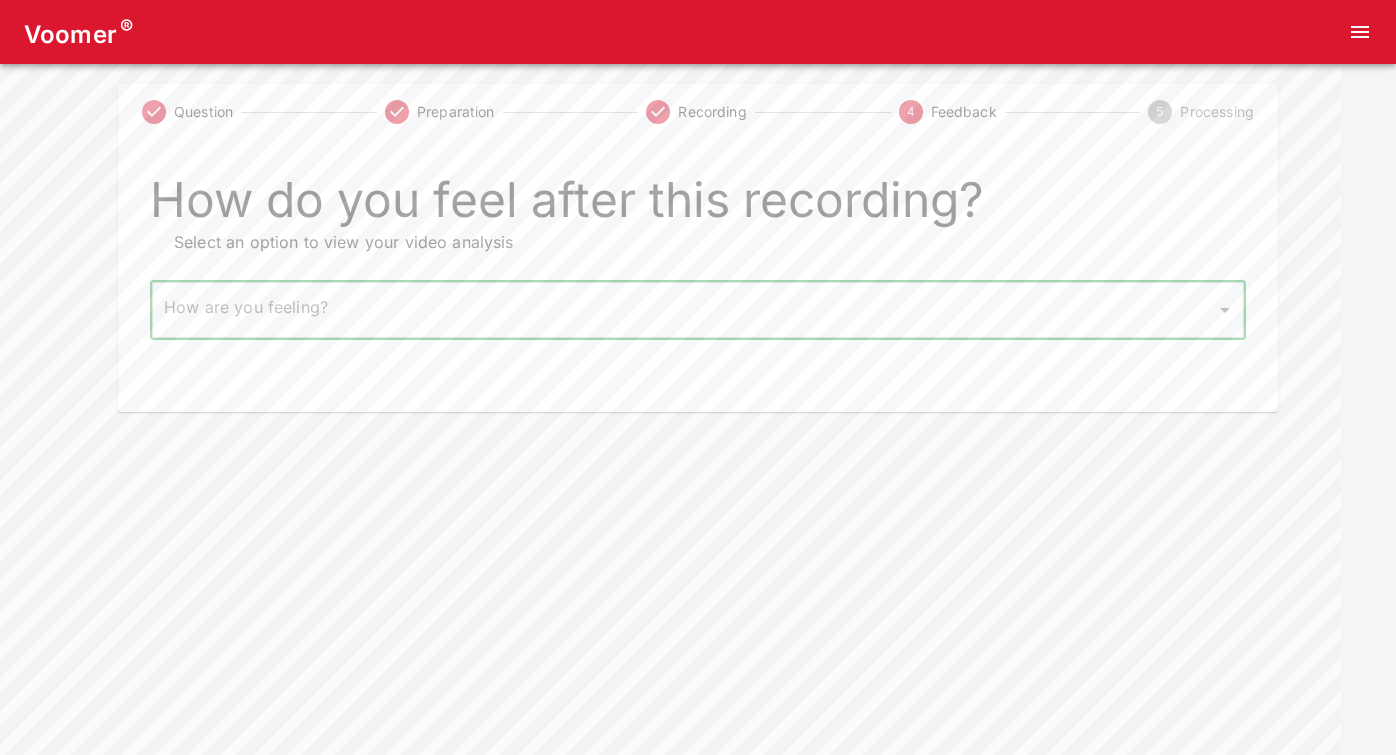click on "Voomer ® Question Preparation Recording 4 Feedback 5 Processing How do you feel after this recording? Select an option to view your video analysis How are you feeling? ​ How are you feeling? Home Analysis Tokens: 0 Pricing Log Out" at bounding box center [698, 206] 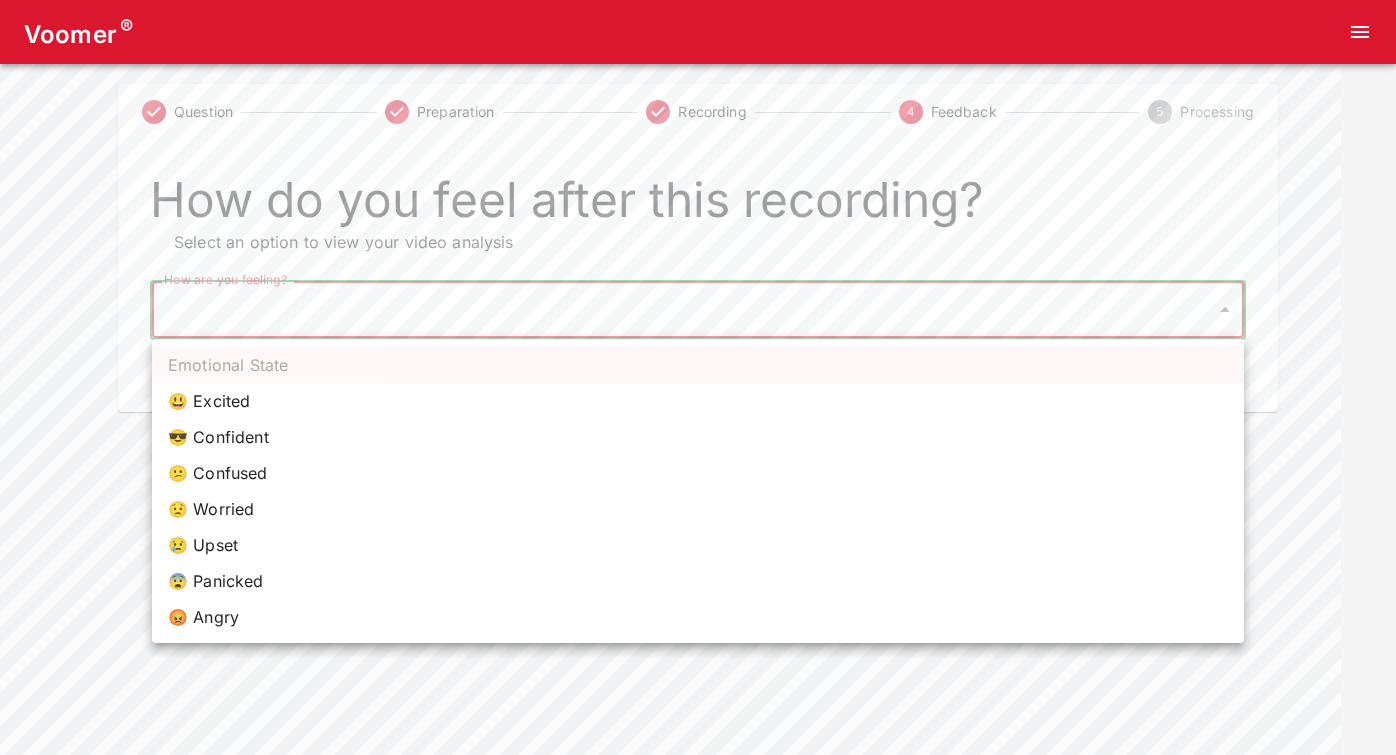 click on "😃 Excited" at bounding box center [698, 401] 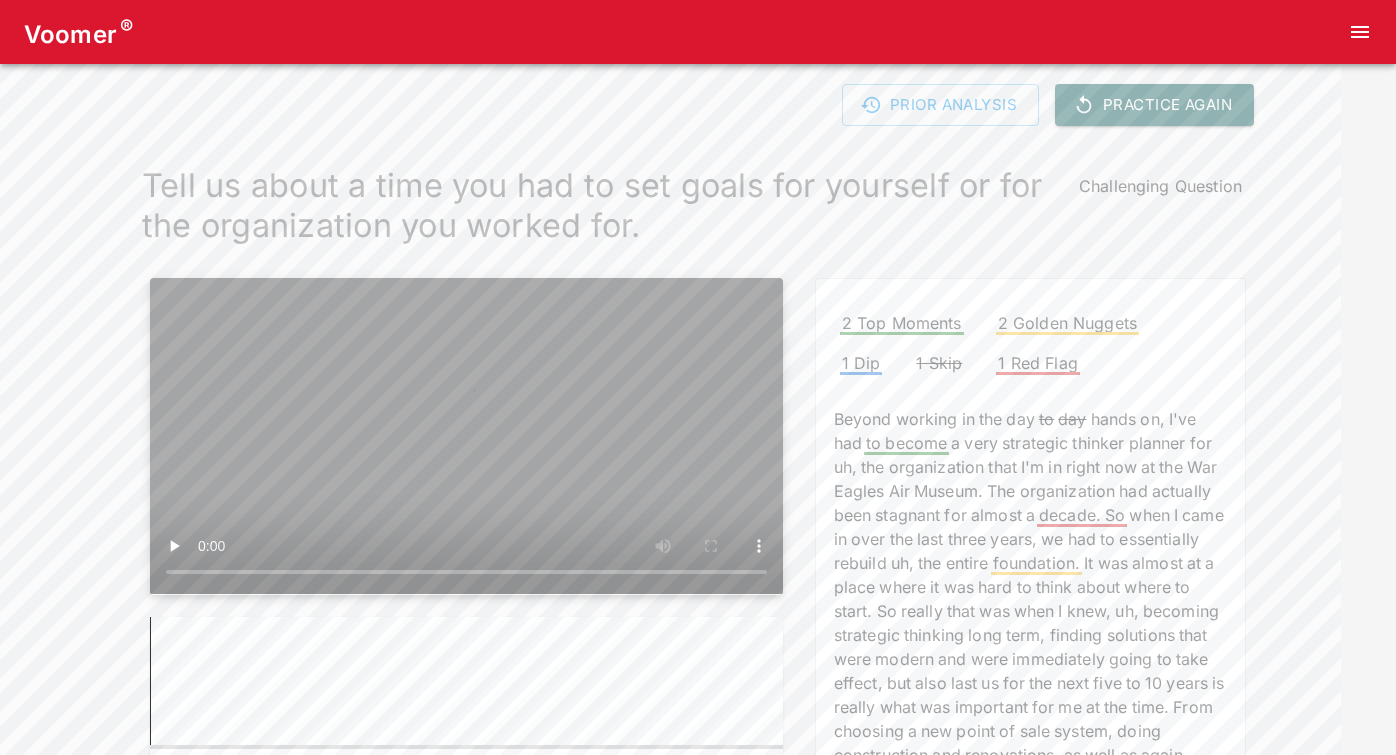 scroll, scrollTop: 0, scrollLeft: 0, axis: both 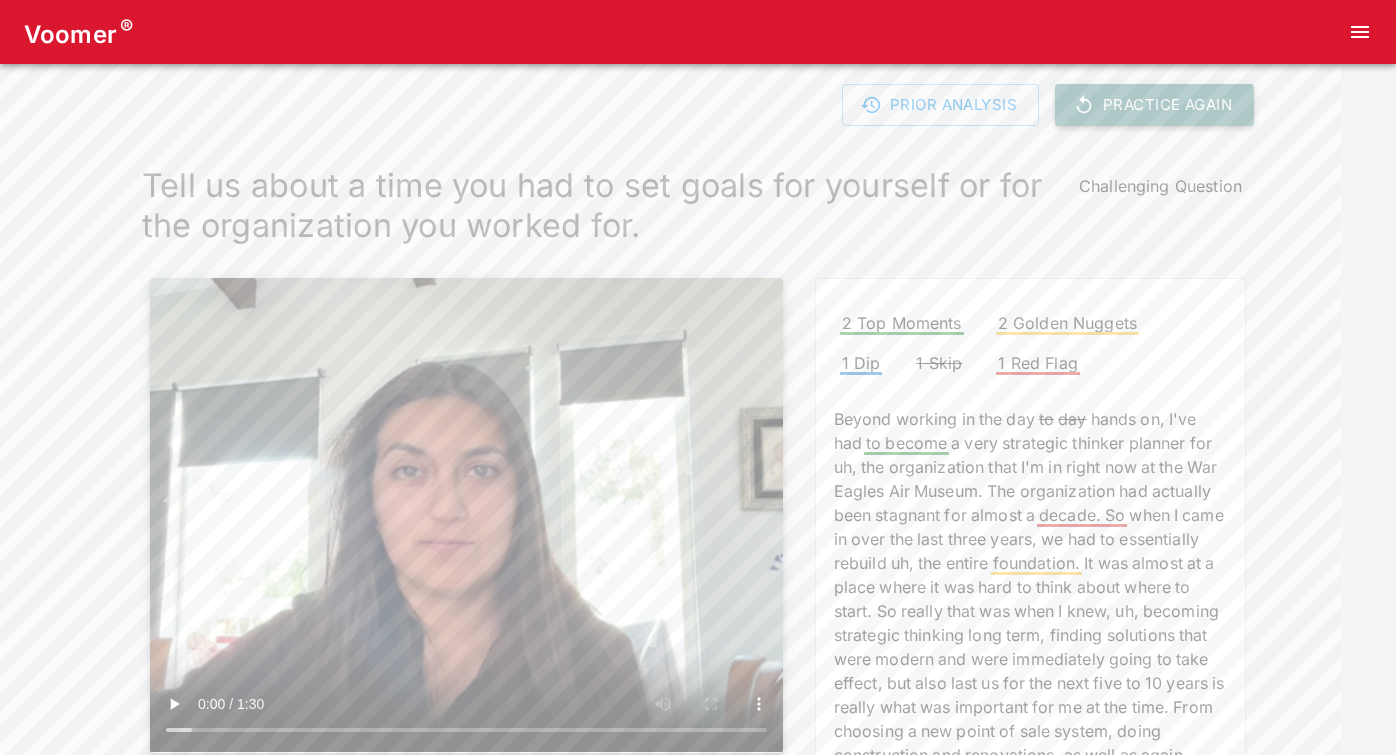 click on "Practice Again" at bounding box center [1154, 105] 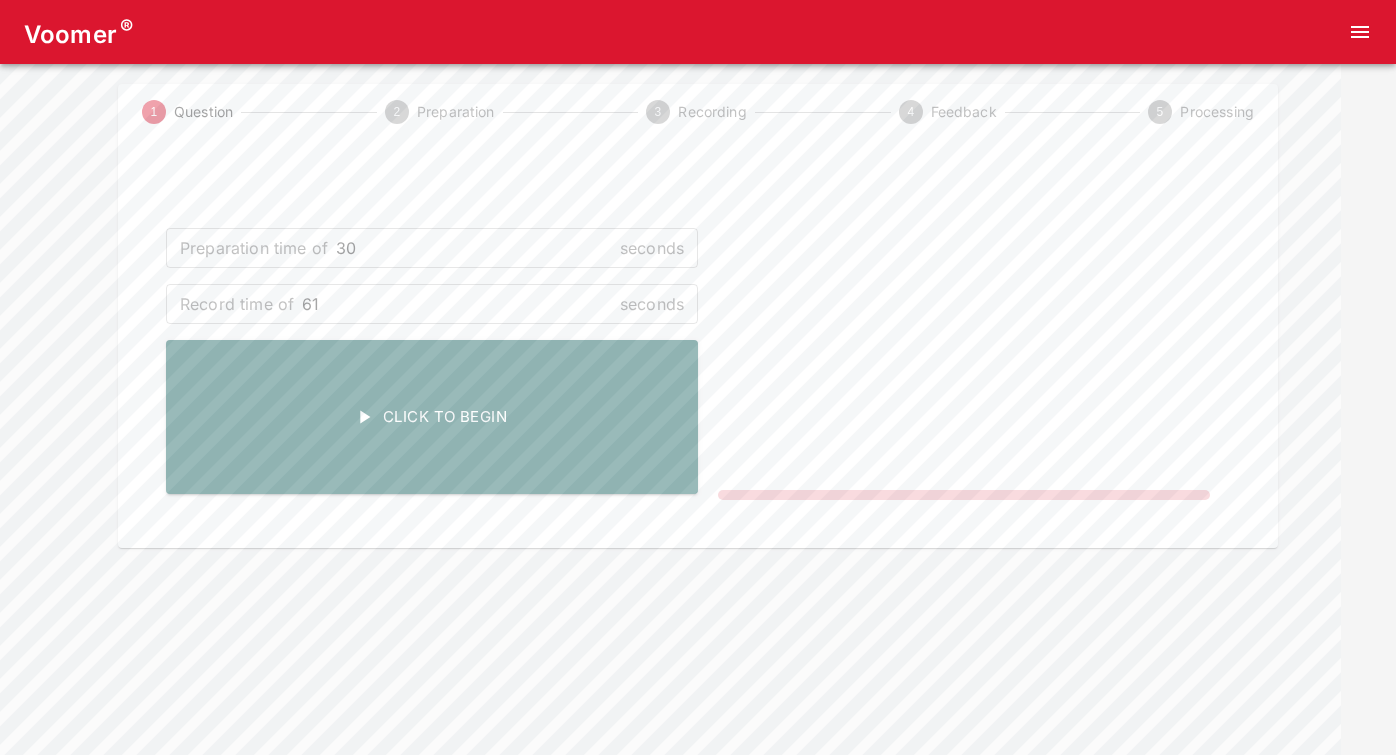 click on "61" at bounding box center (457, 304) 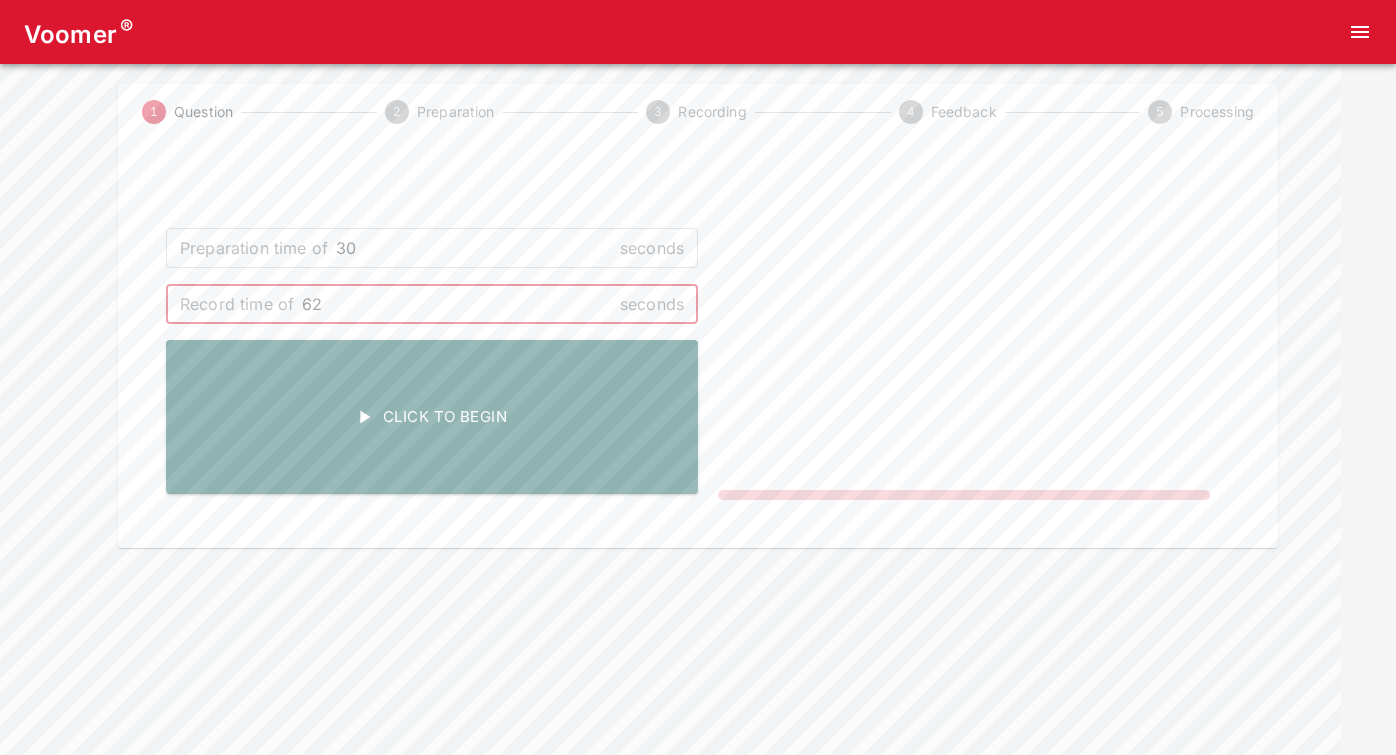 click on "62" at bounding box center [457, 304] 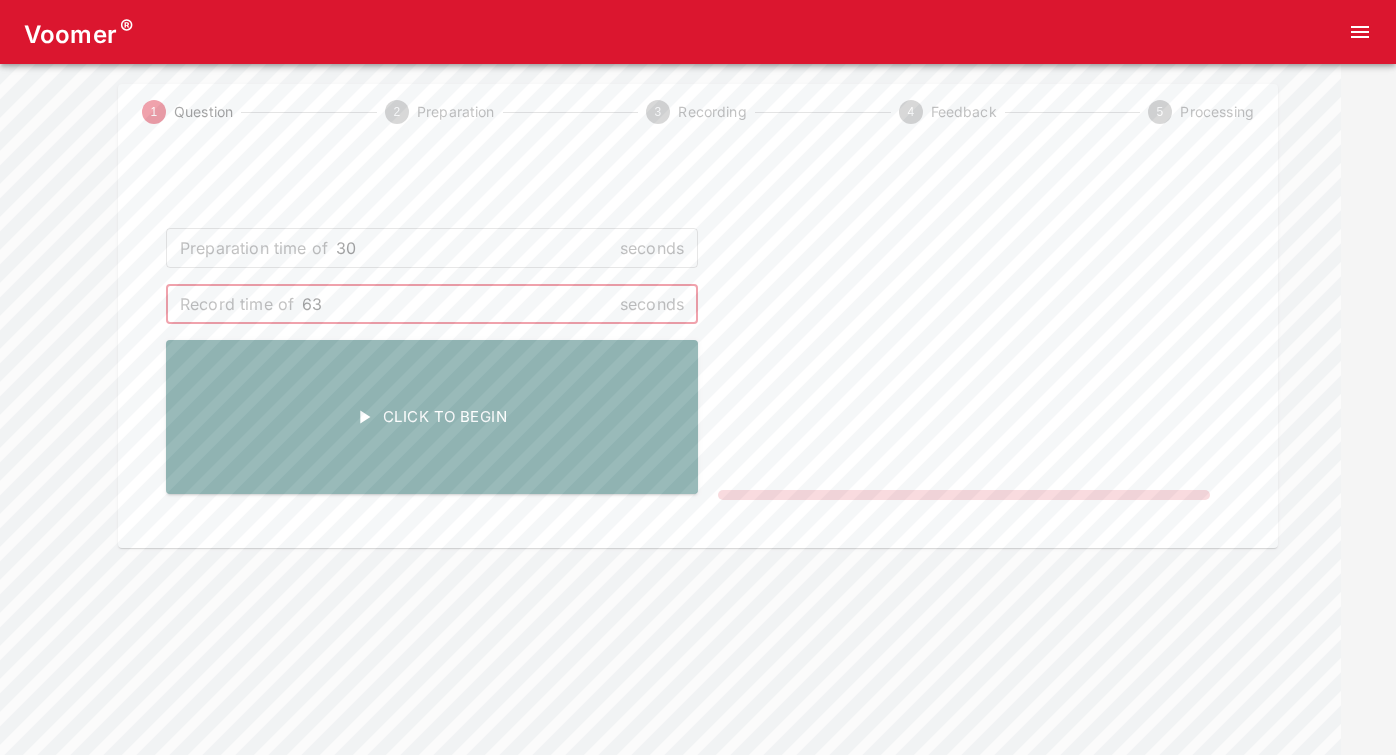 click on "63" at bounding box center (457, 304) 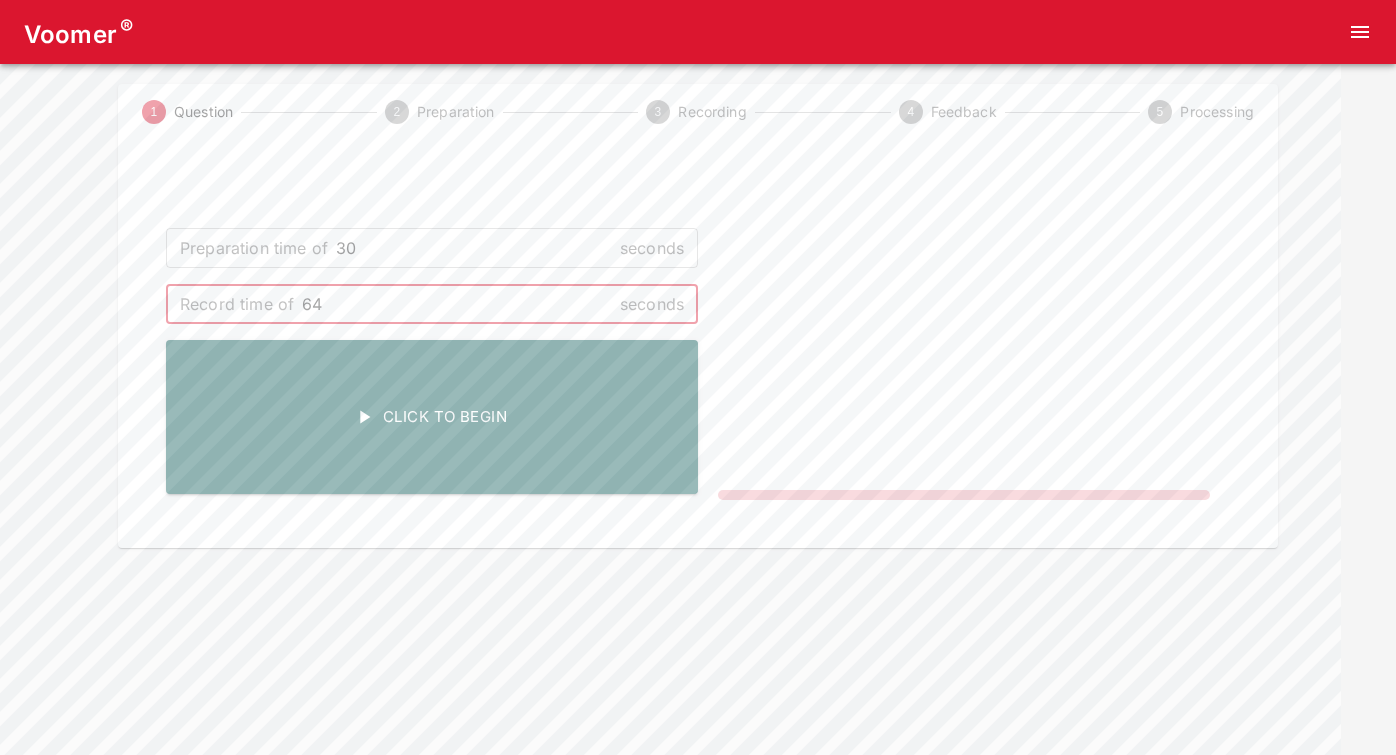 click on "64" at bounding box center (457, 304) 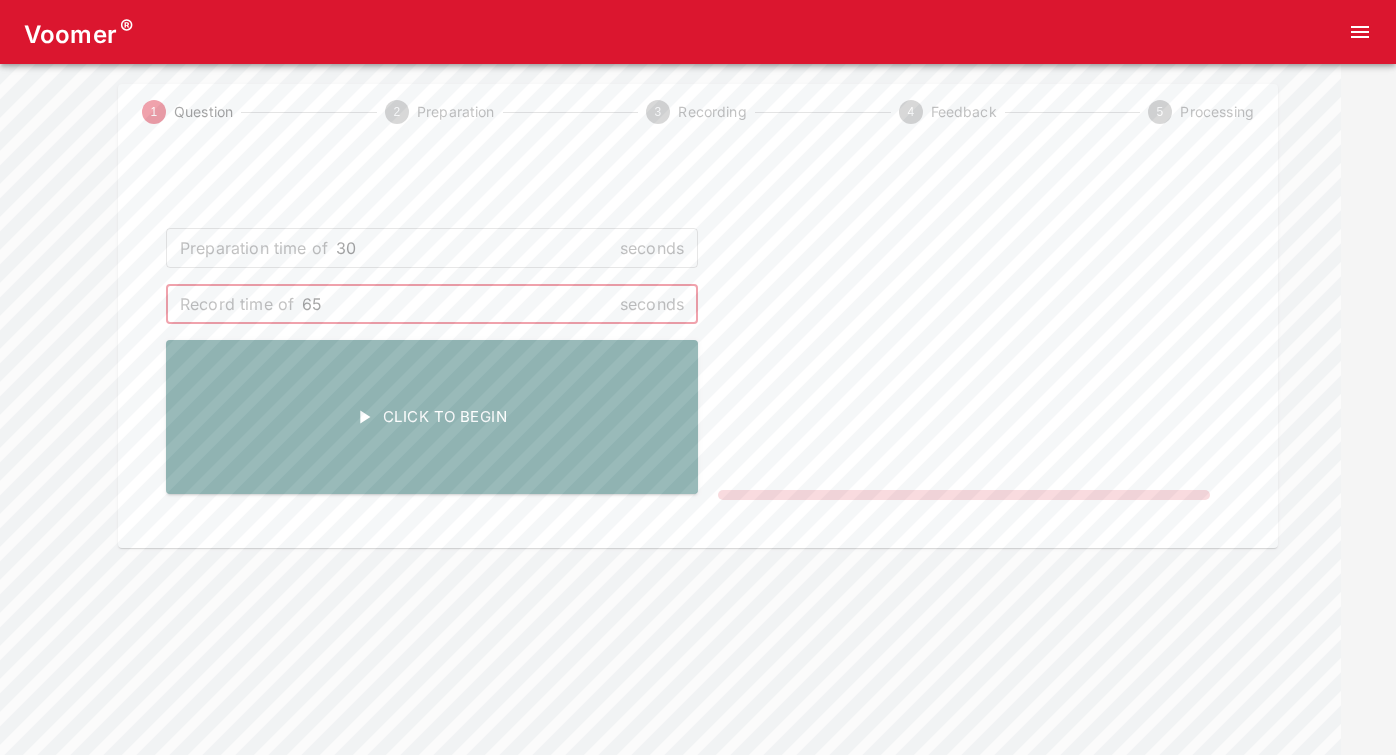 click on "65" at bounding box center [457, 304] 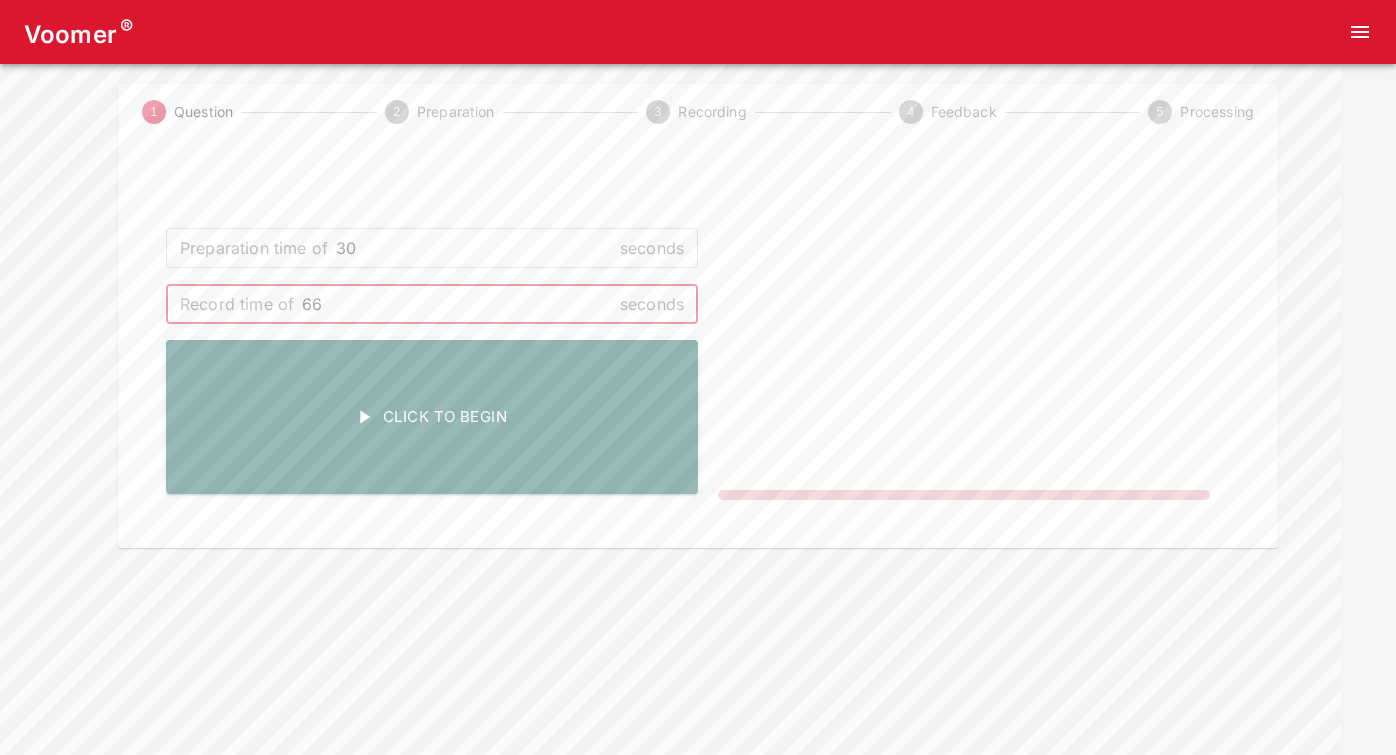 click on "66" at bounding box center (457, 304) 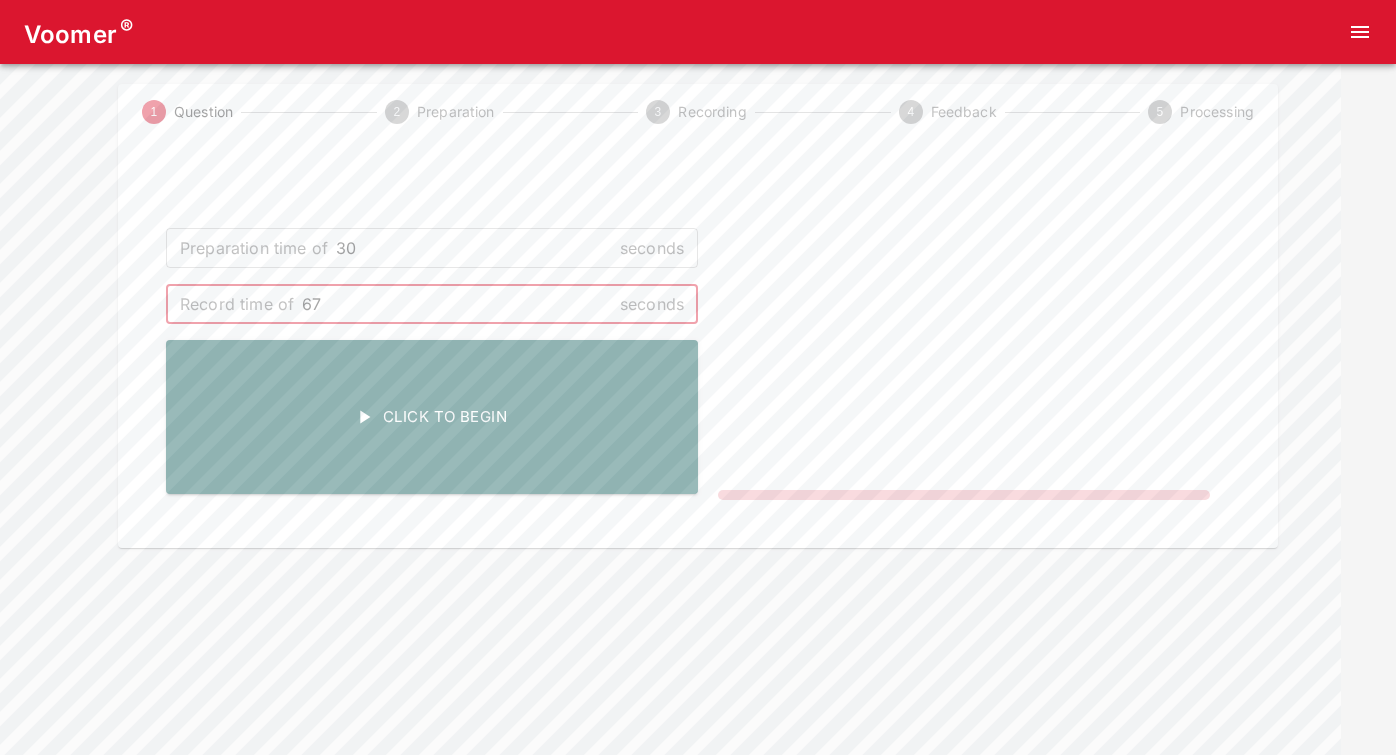 click on "67" at bounding box center [457, 304] 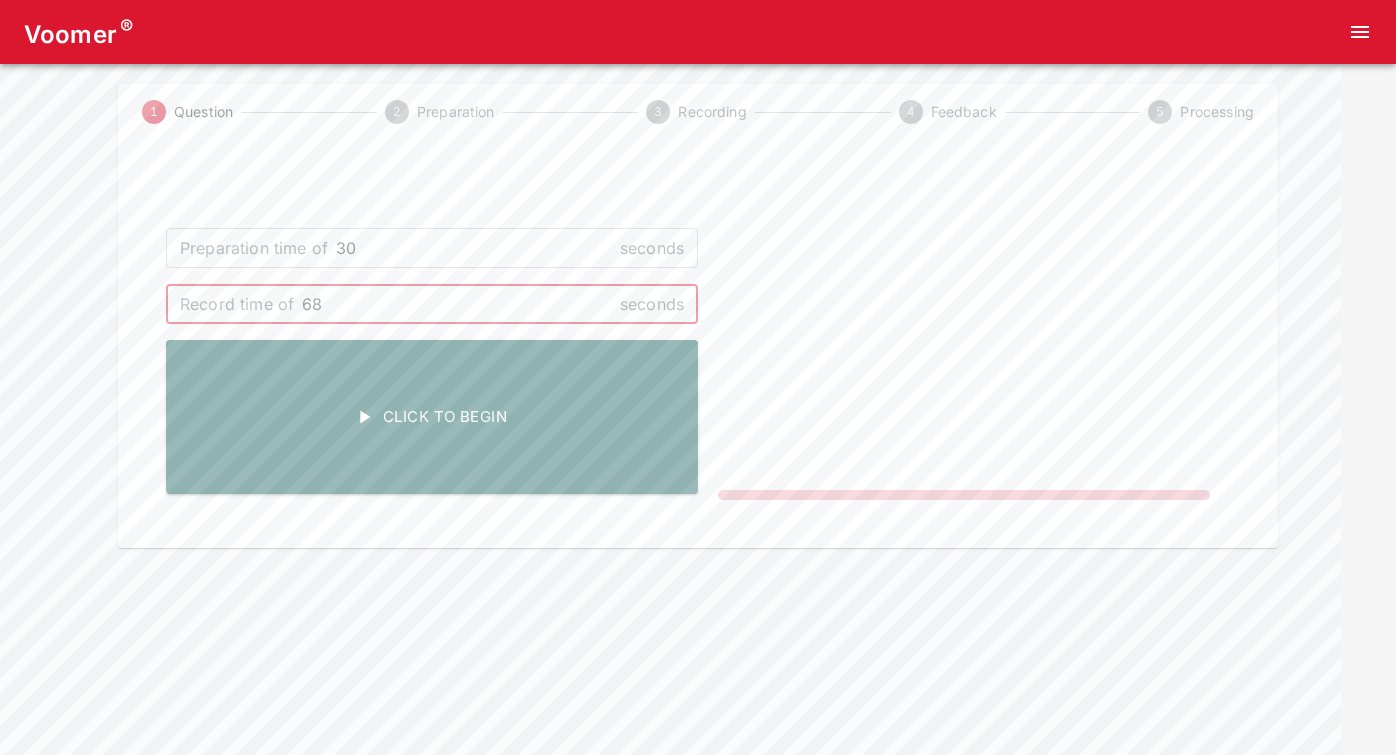 click on "68" at bounding box center [457, 304] 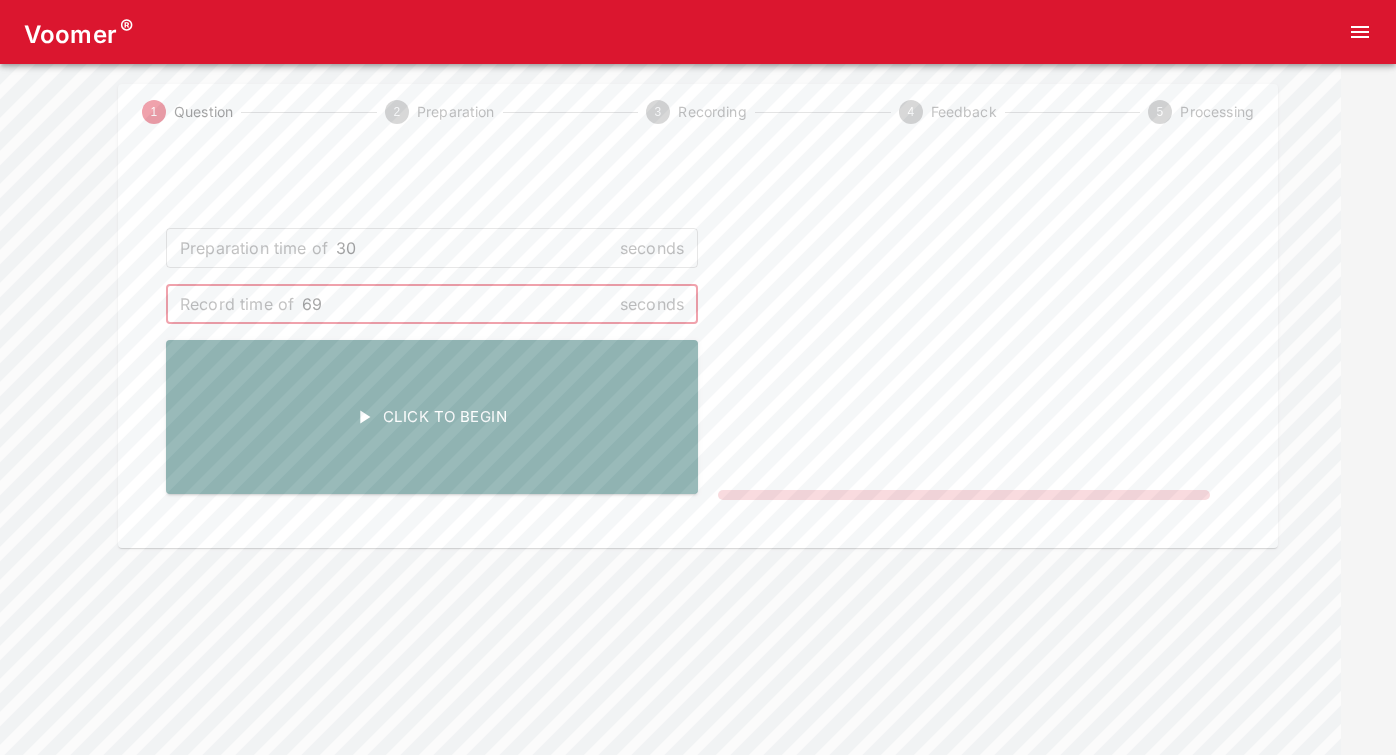 click on "69" at bounding box center (457, 304) 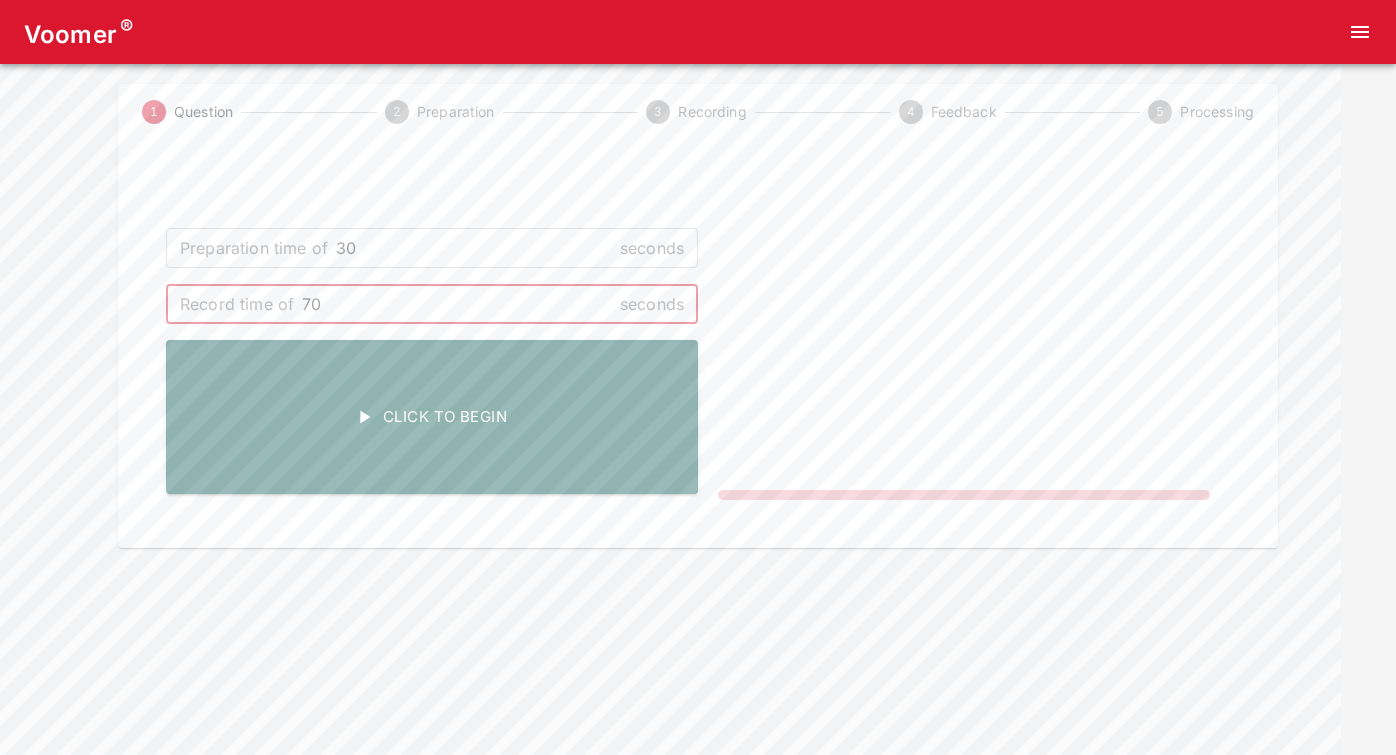 click on "70" at bounding box center (457, 304) 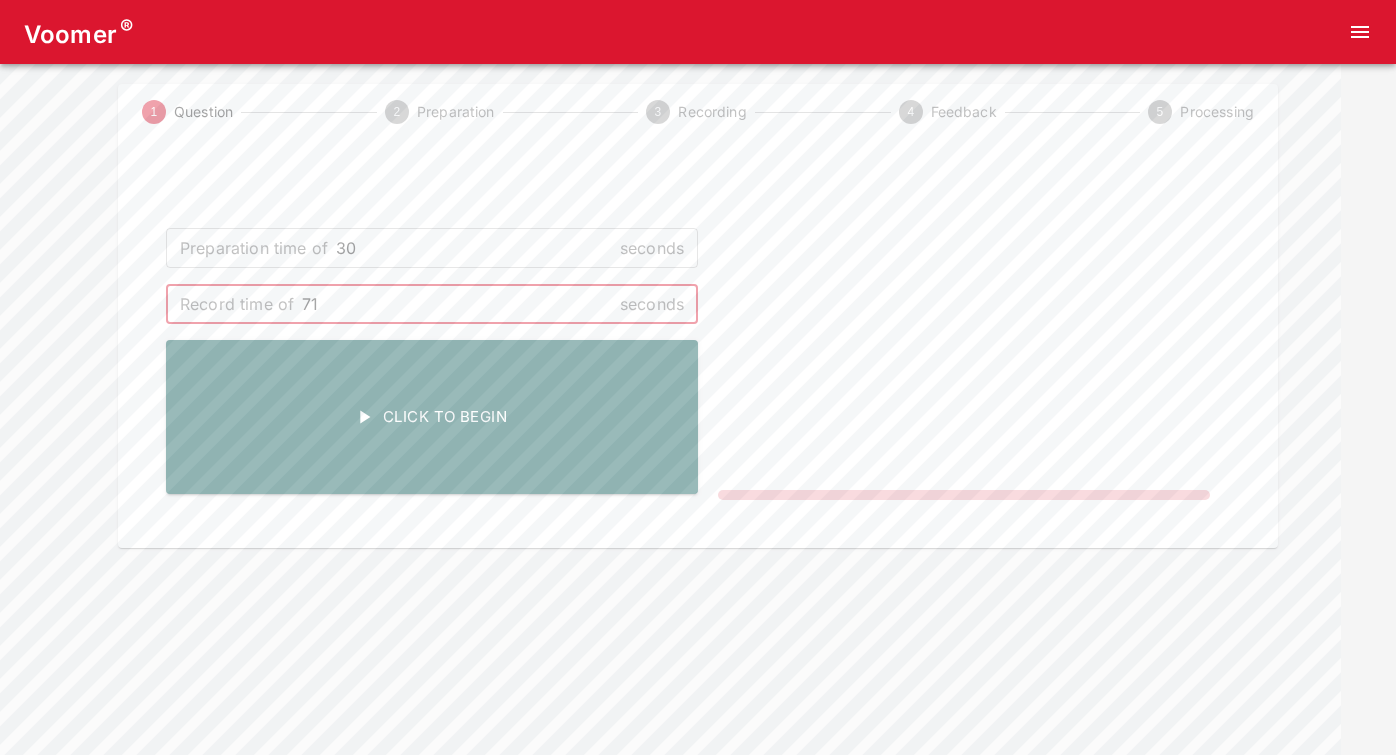 click on "71" at bounding box center [457, 304] 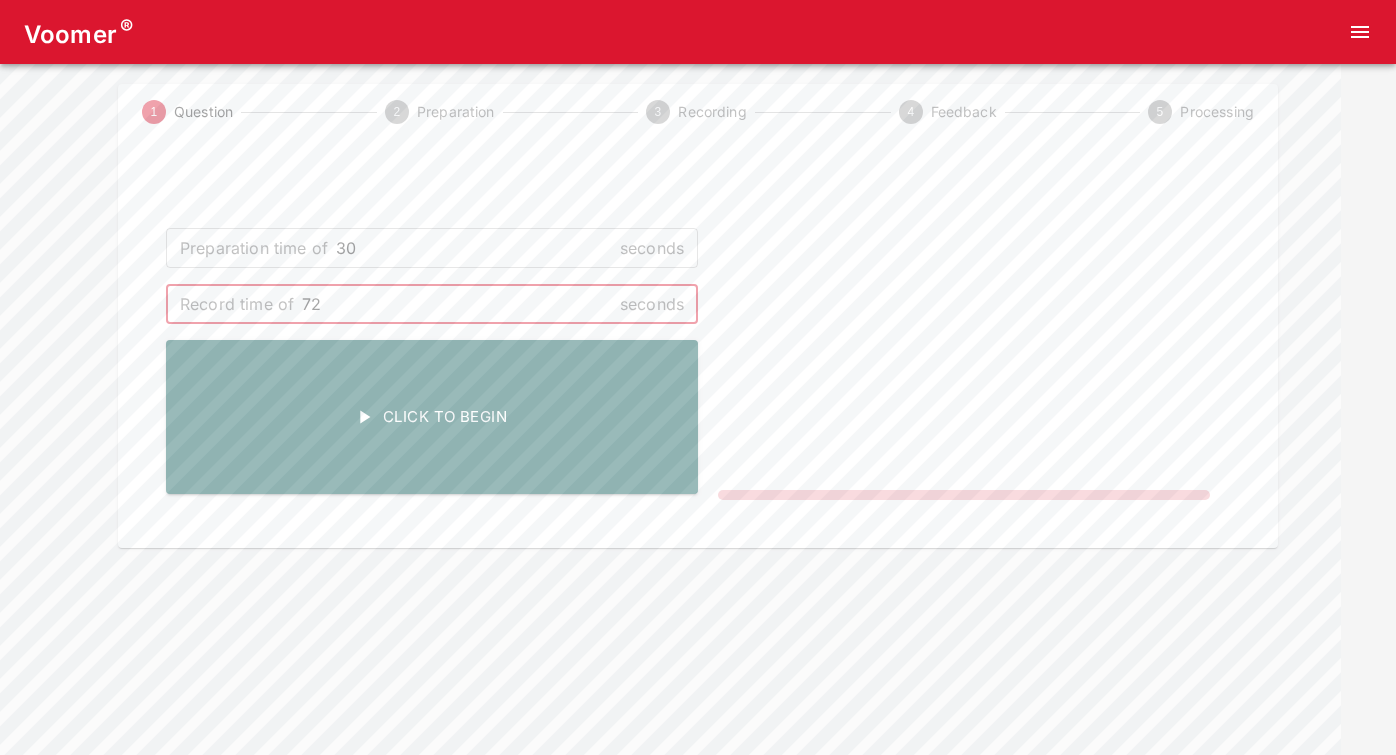click on "72" at bounding box center [457, 304] 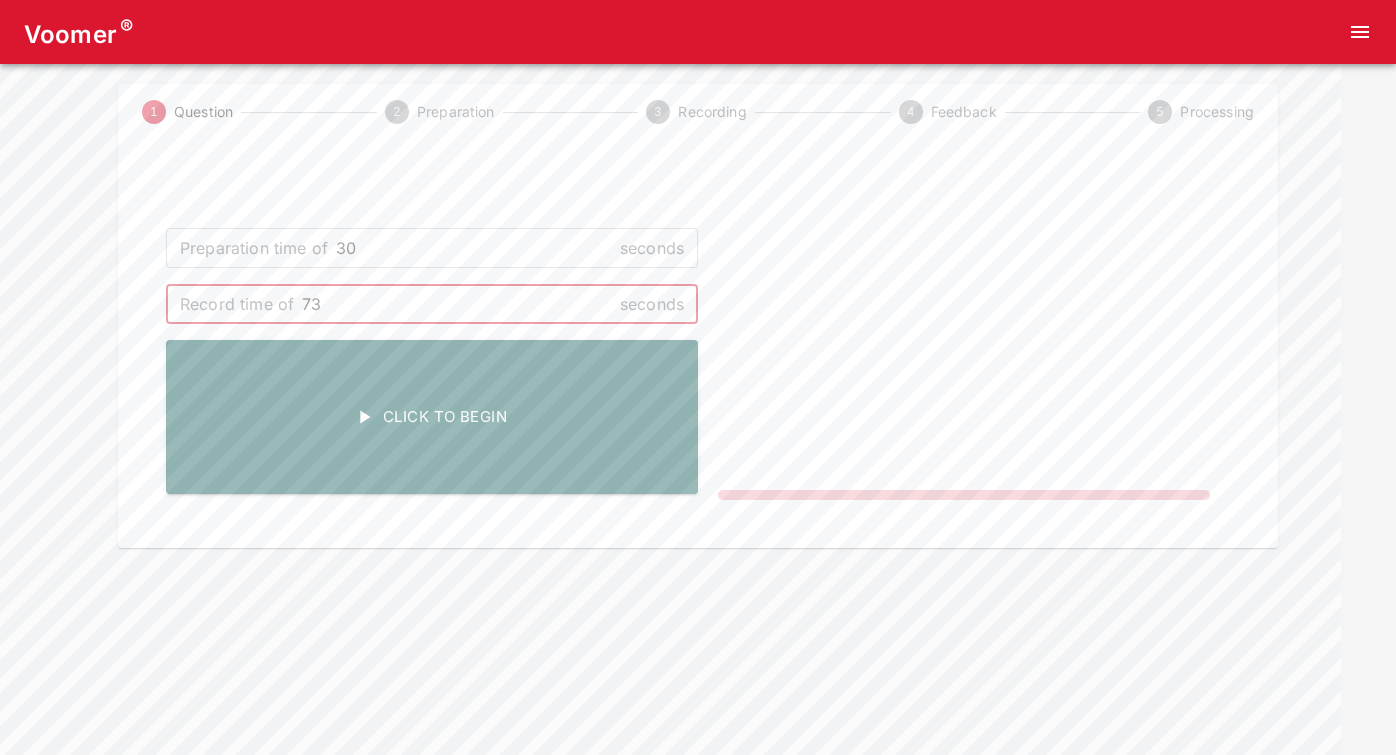click on "73" at bounding box center [457, 304] 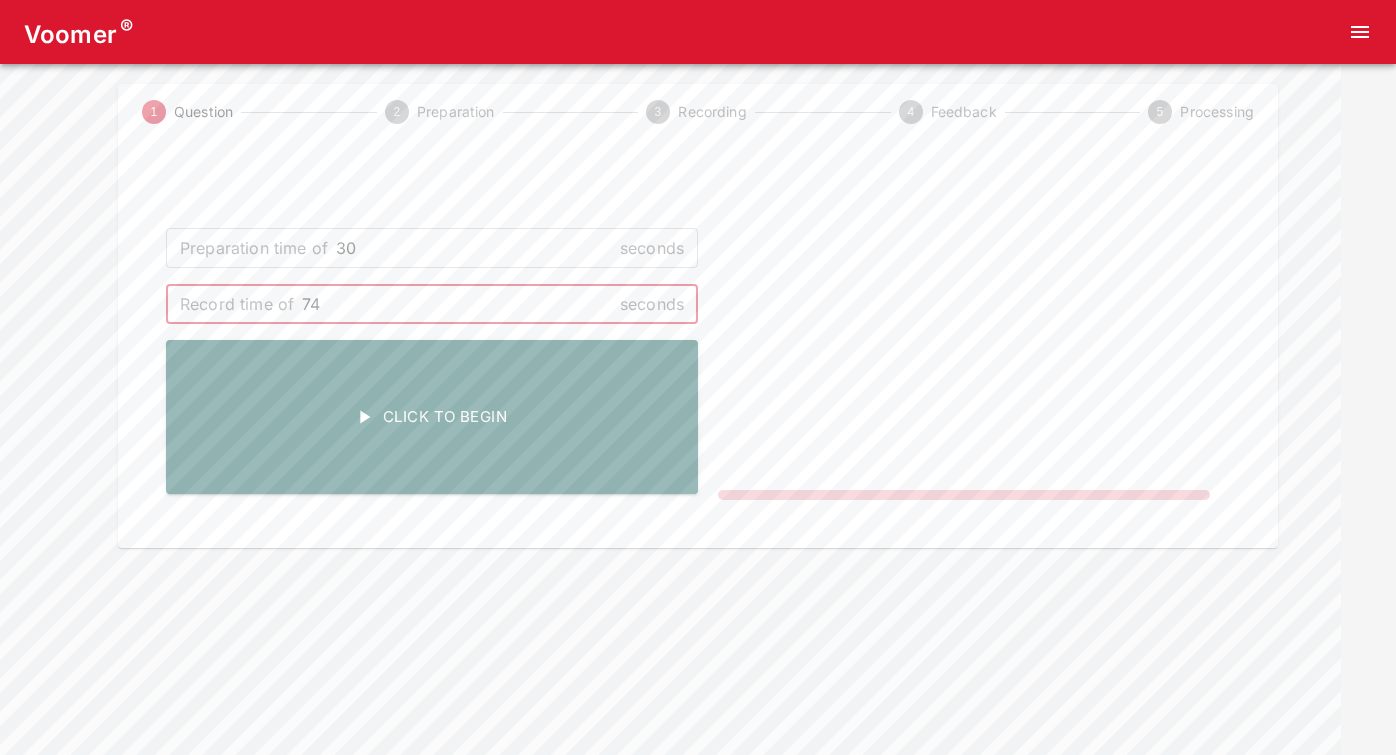 click on "74" at bounding box center (457, 304) 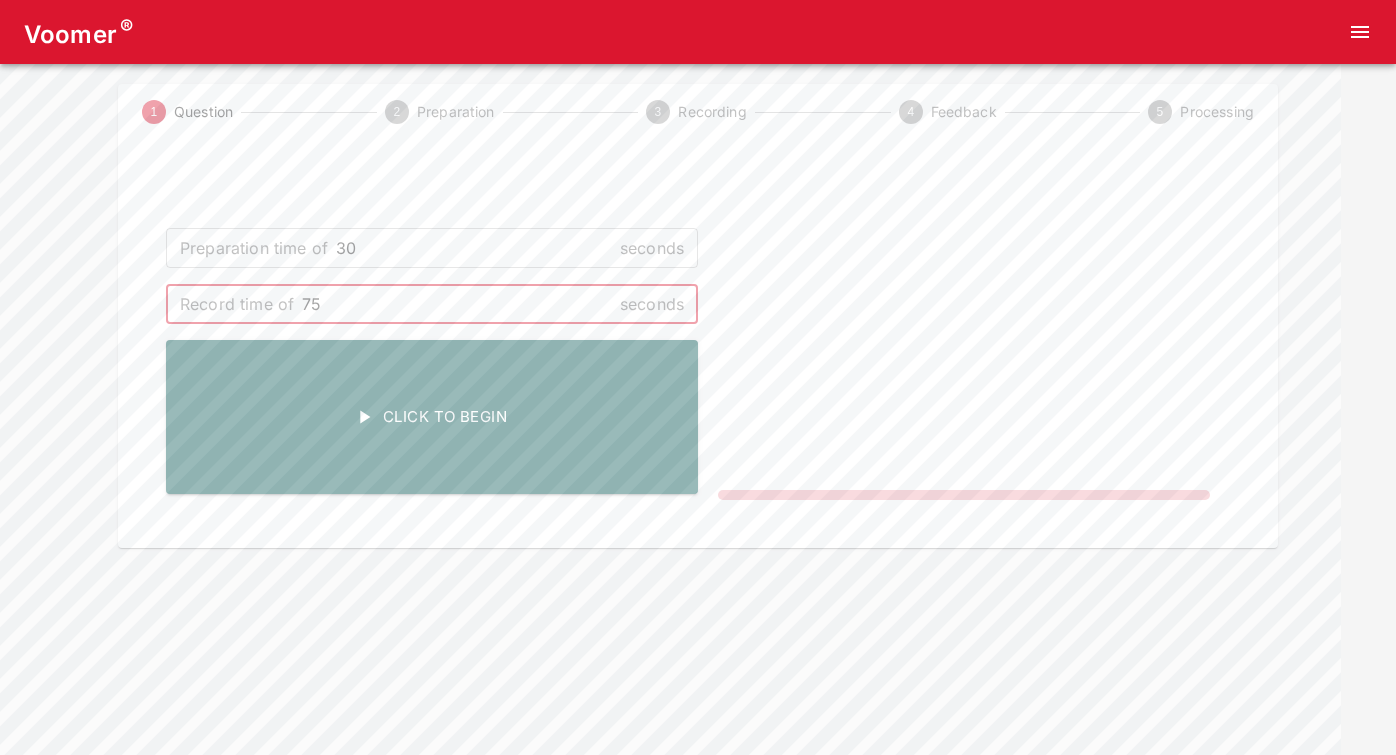 click on "75" at bounding box center (457, 304) 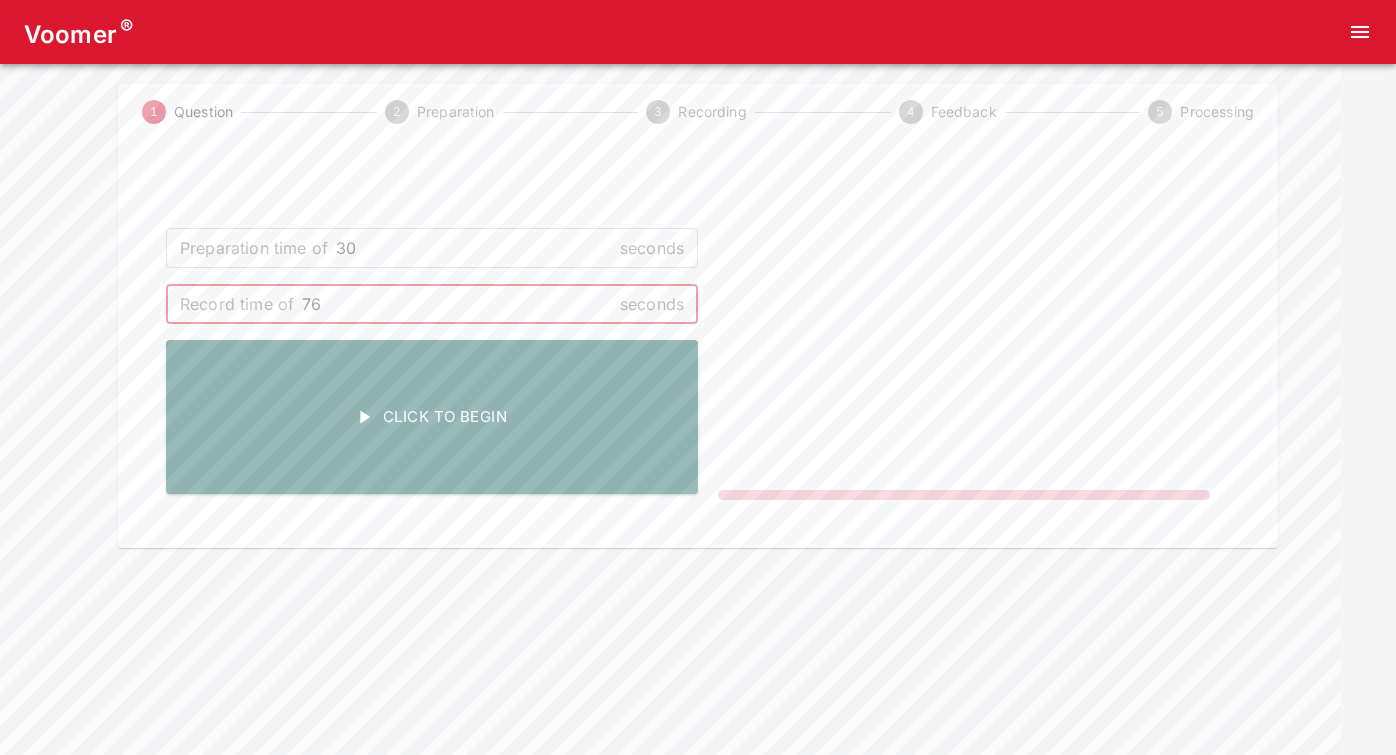 click on "76" at bounding box center (457, 304) 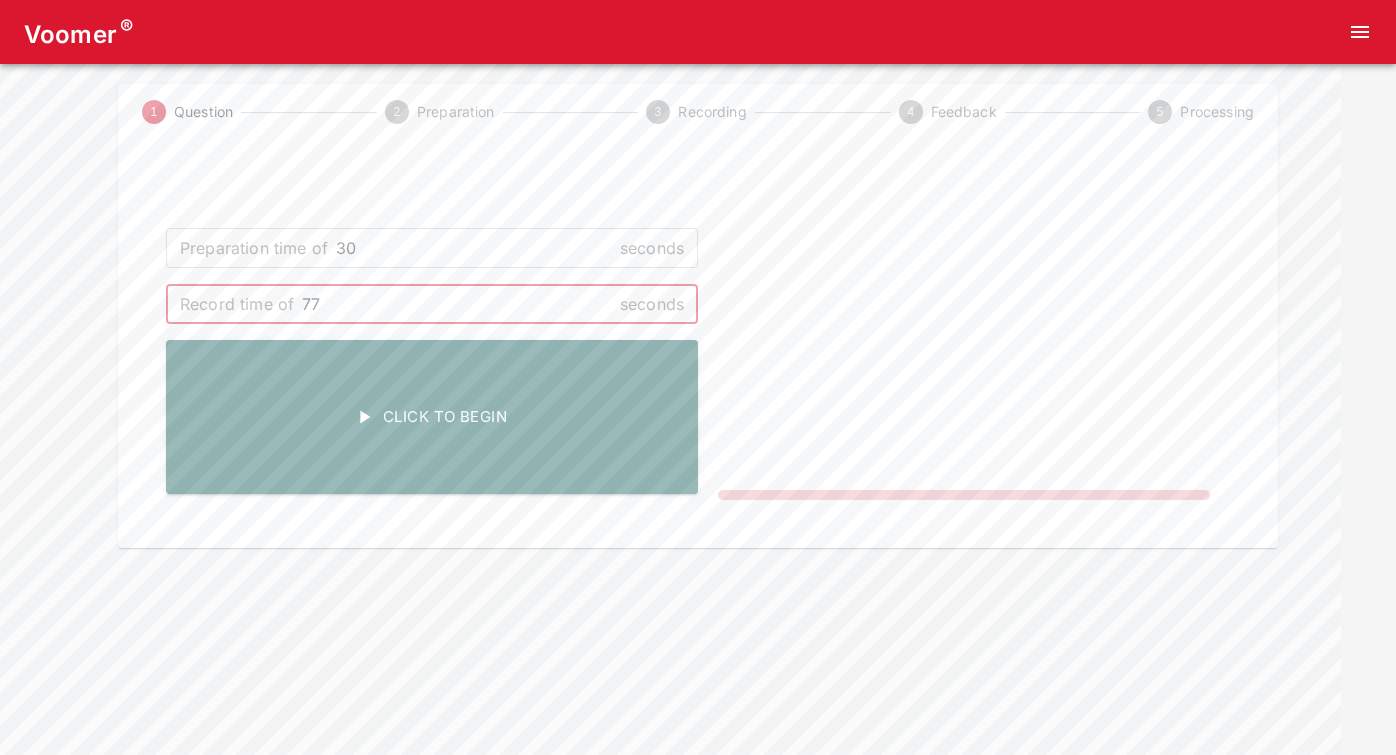 click on "77" at bounding box center (457, 304) 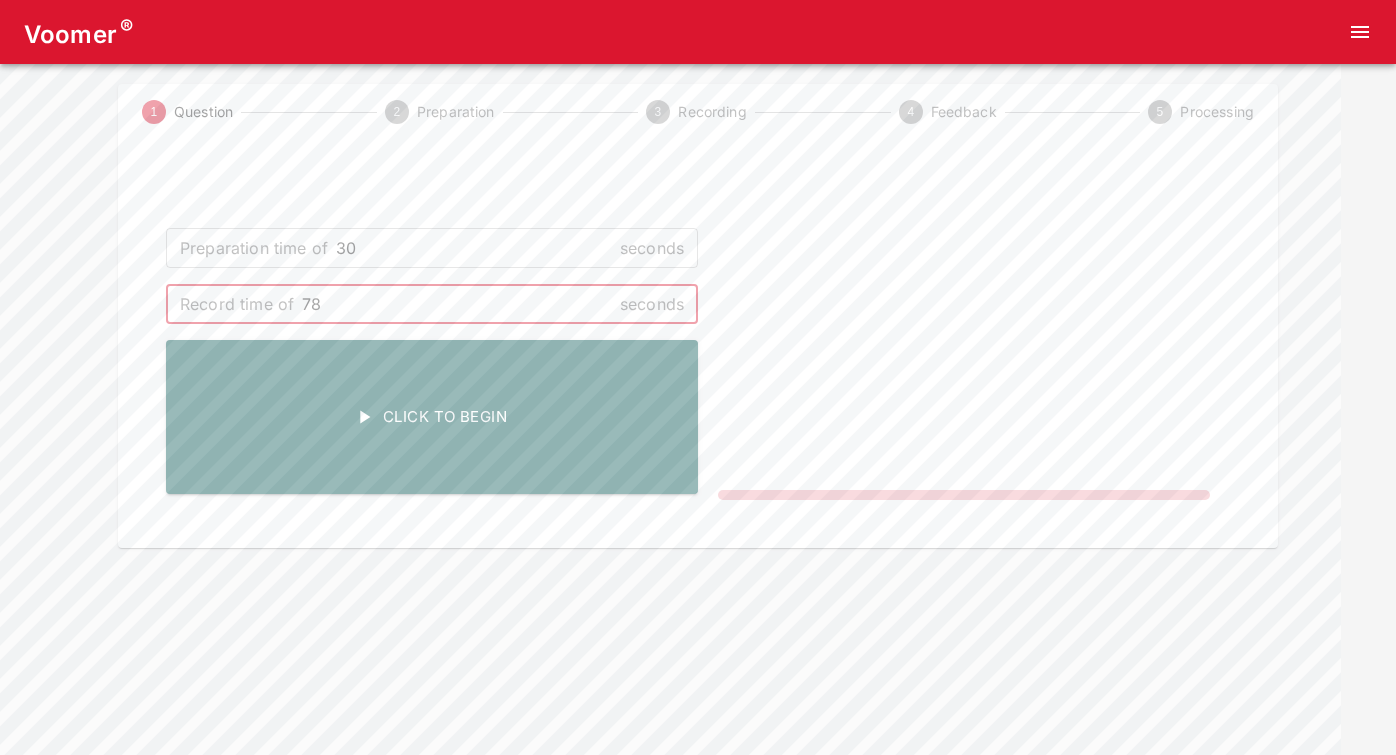 click on "78" at bounding box center [457, 304] 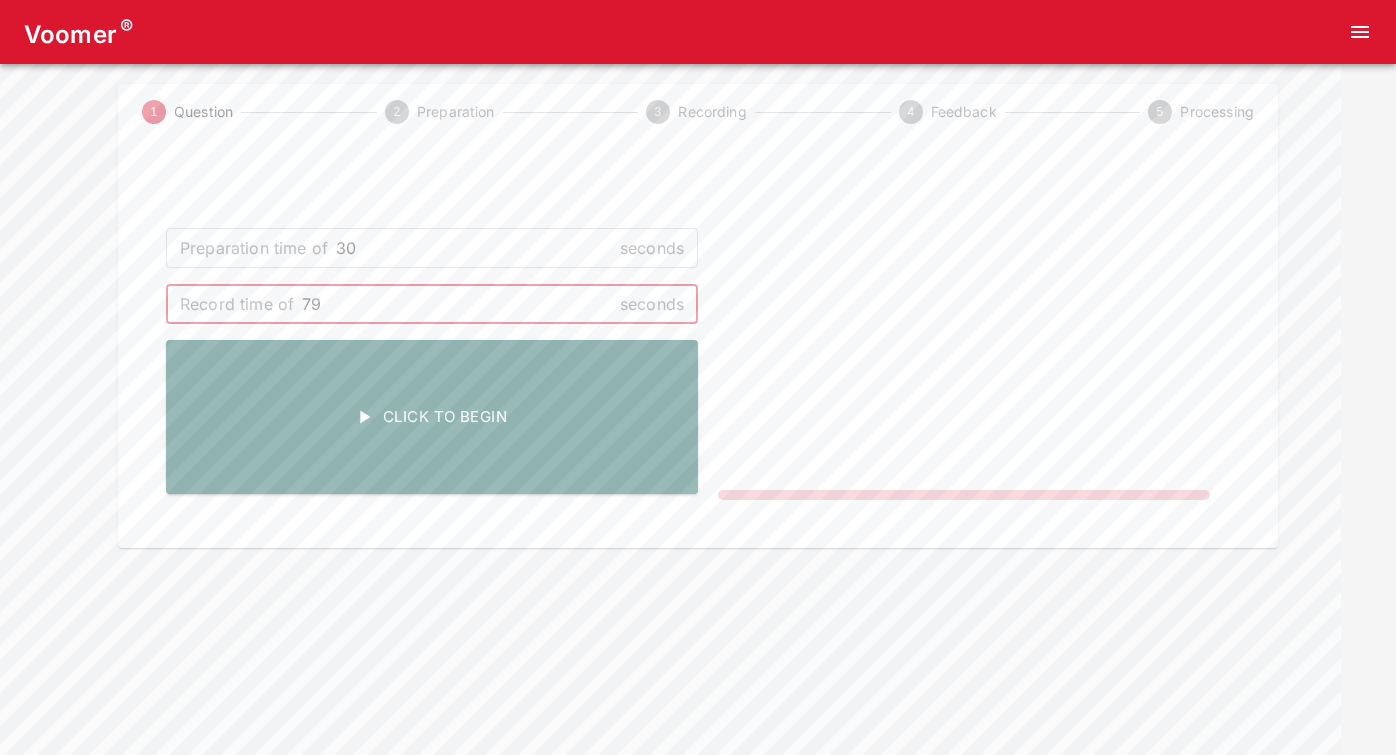 click on "79" at bounding box center [457, 304] 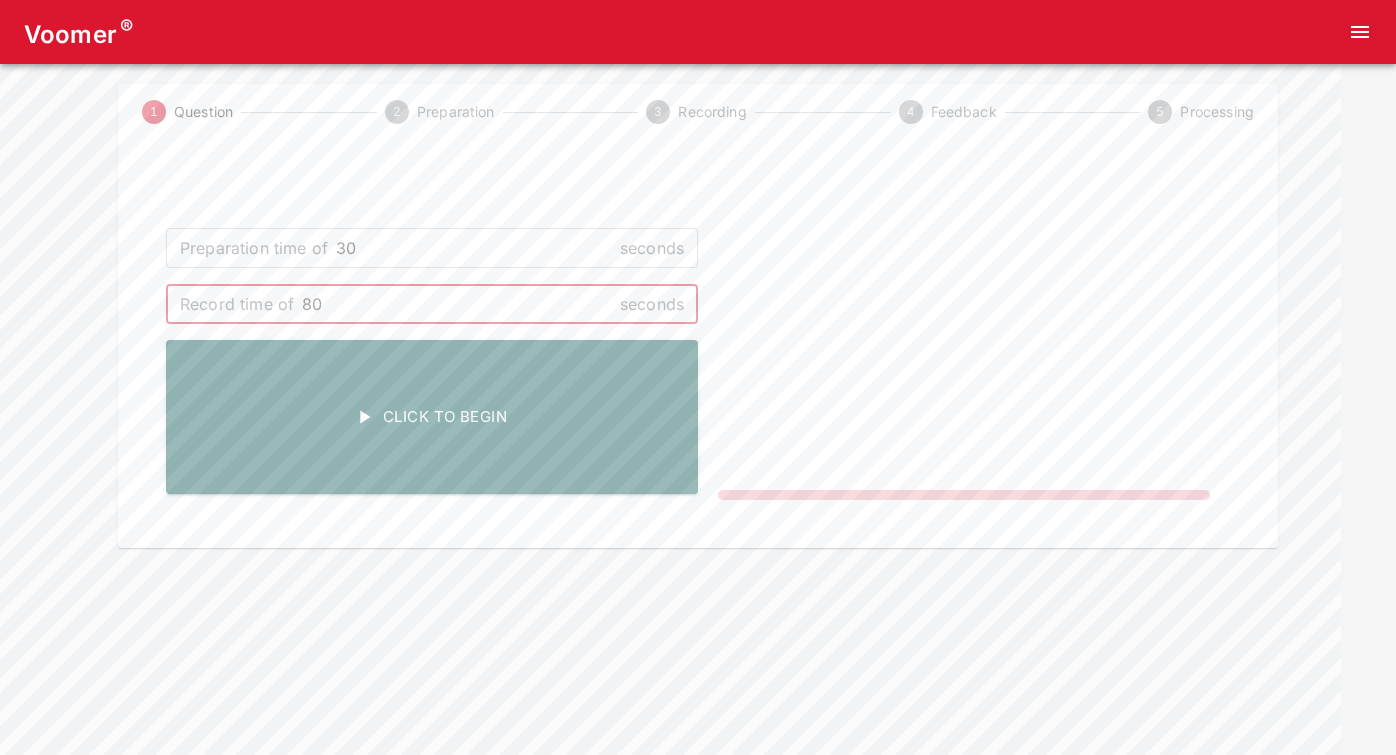 click on "80" at bounding box center (457, 304) 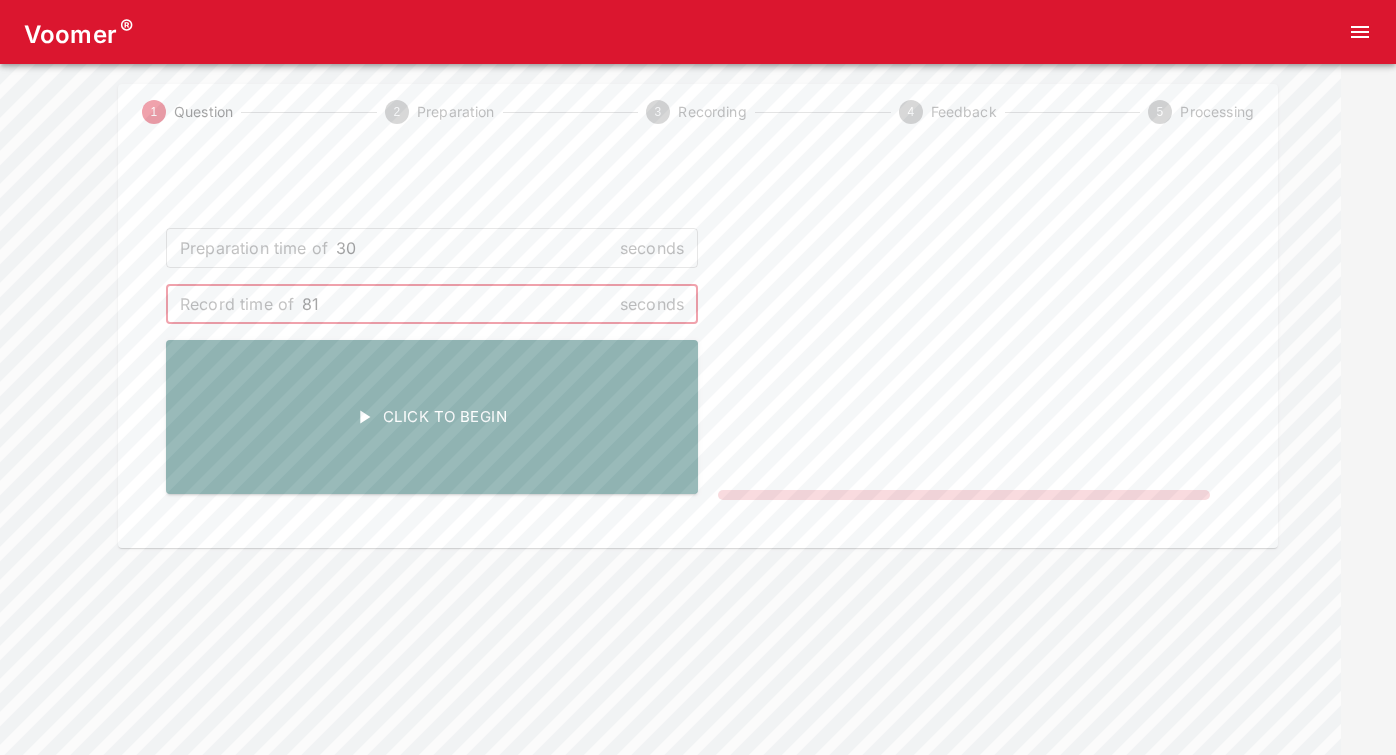 click on "81" at bounding box center [457, 304] 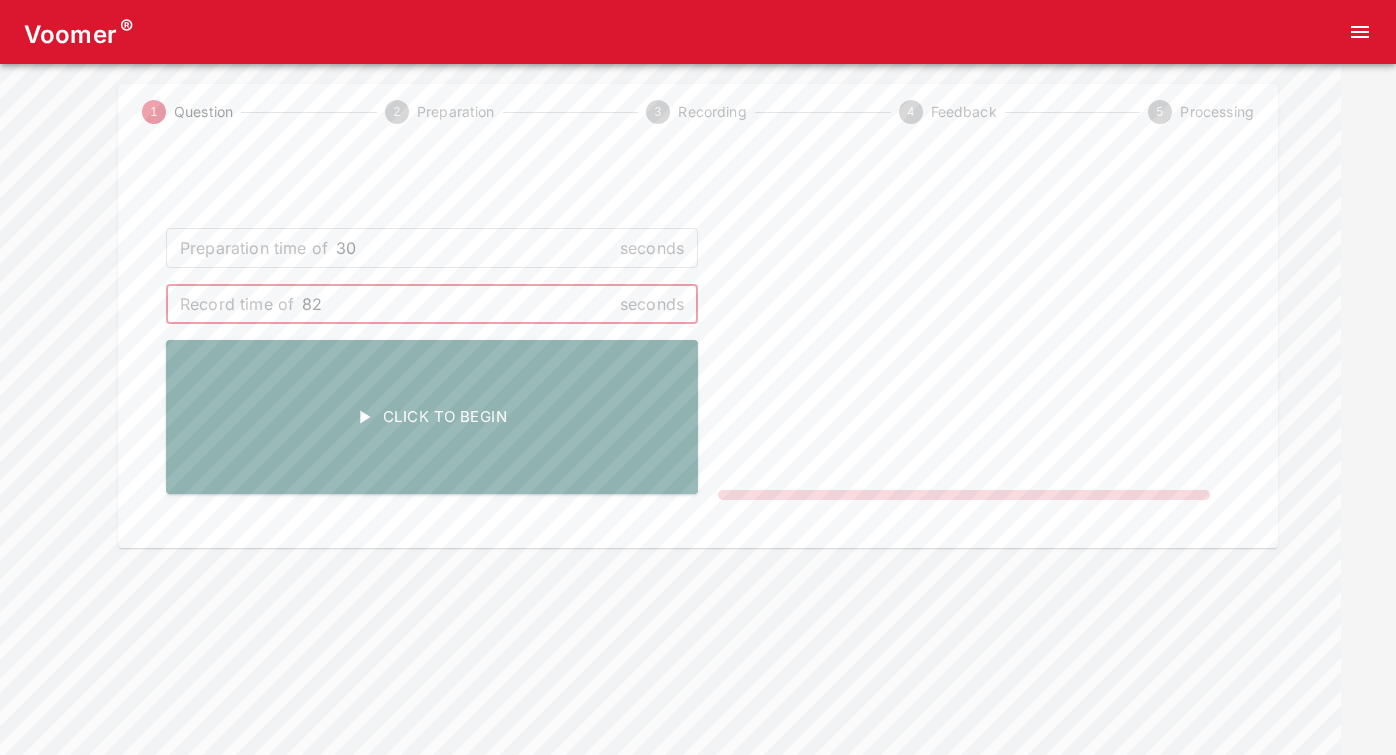 click on "82" at bounding box center (457, 304) 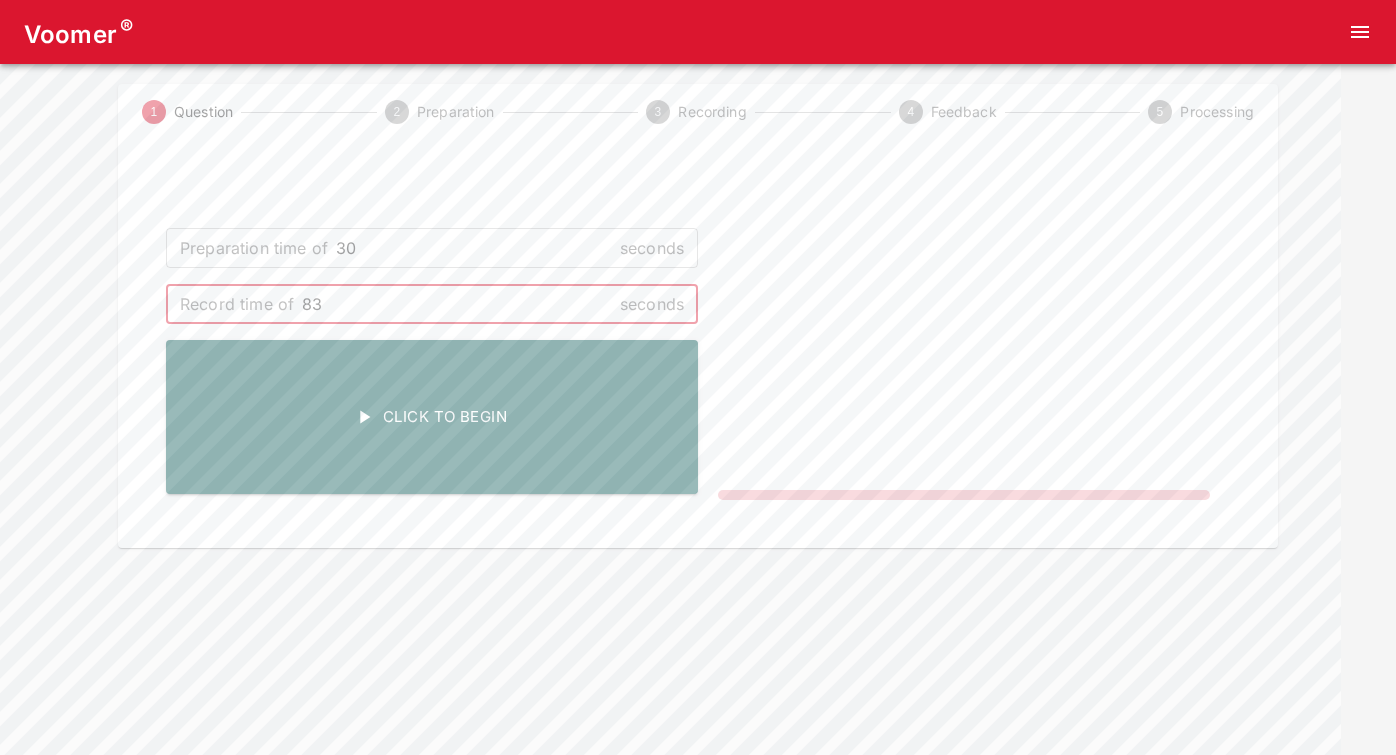 click on "83" at bounding box center [457, 304] 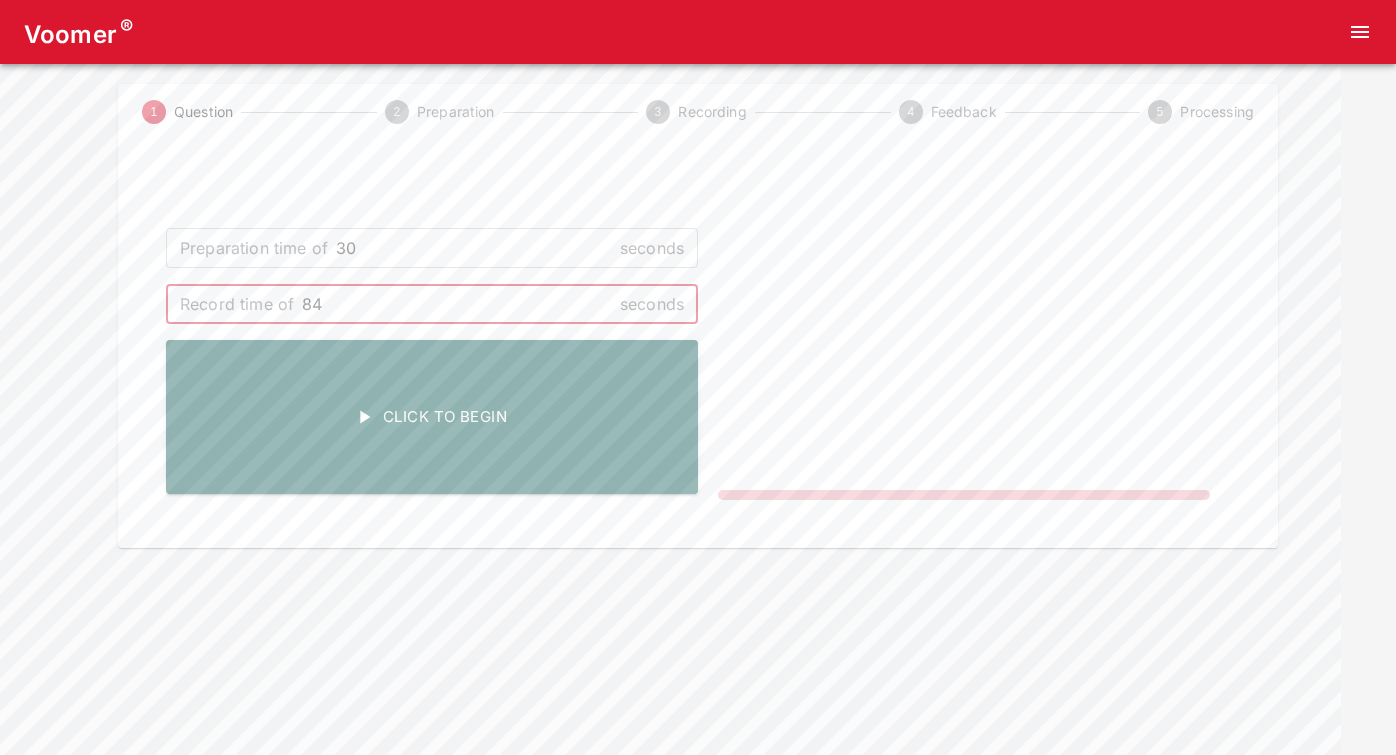 click on "84" at bounding box center [457, 304] 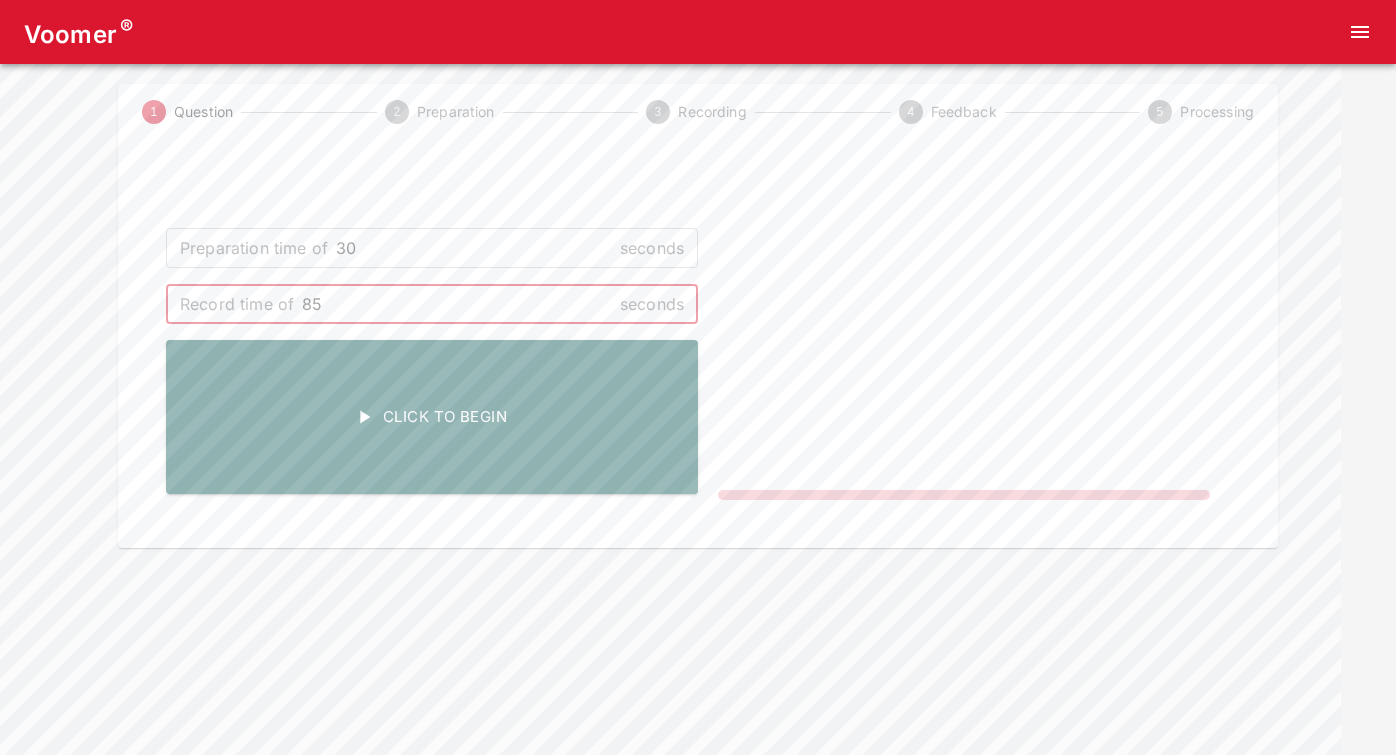 click on "85" at bounding box center (457, 304) 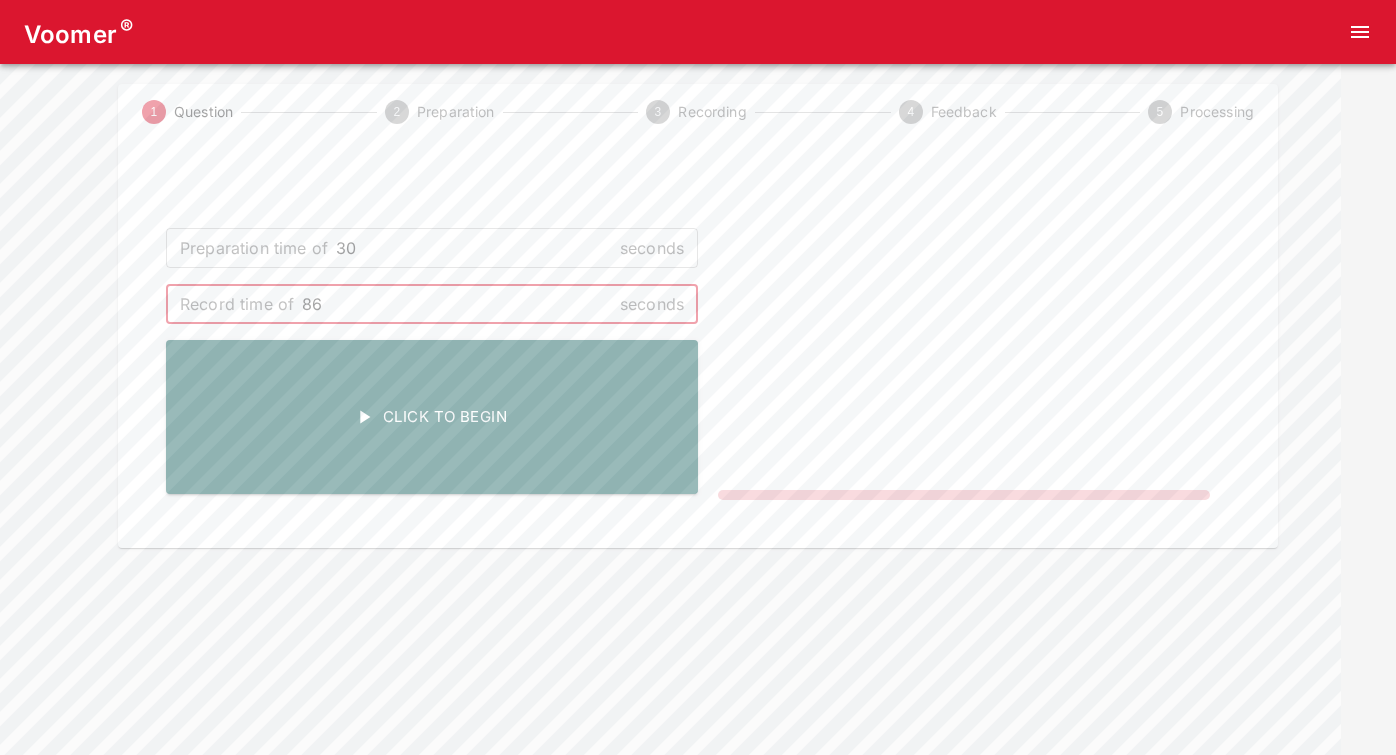 click on "86" at bounding box center (457, 304) 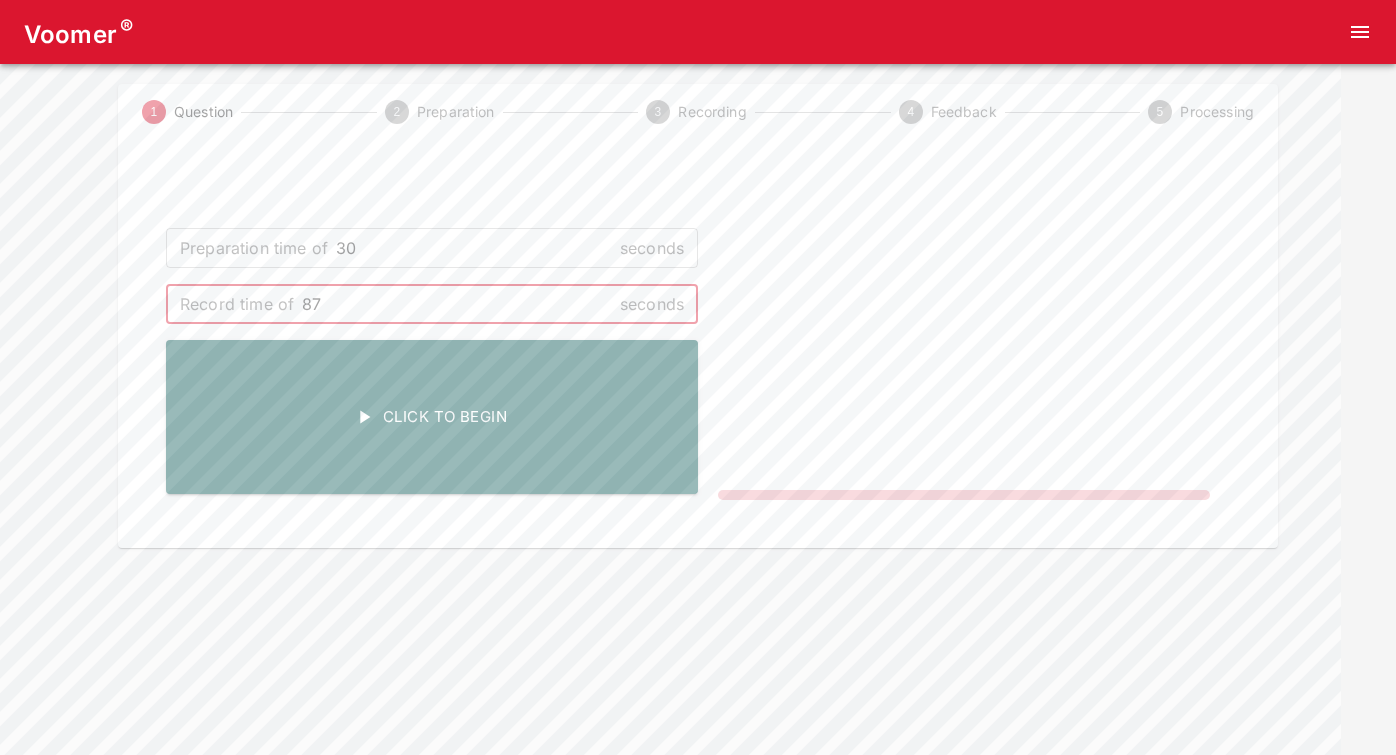 click on "87" at bounding box center [457, 304] 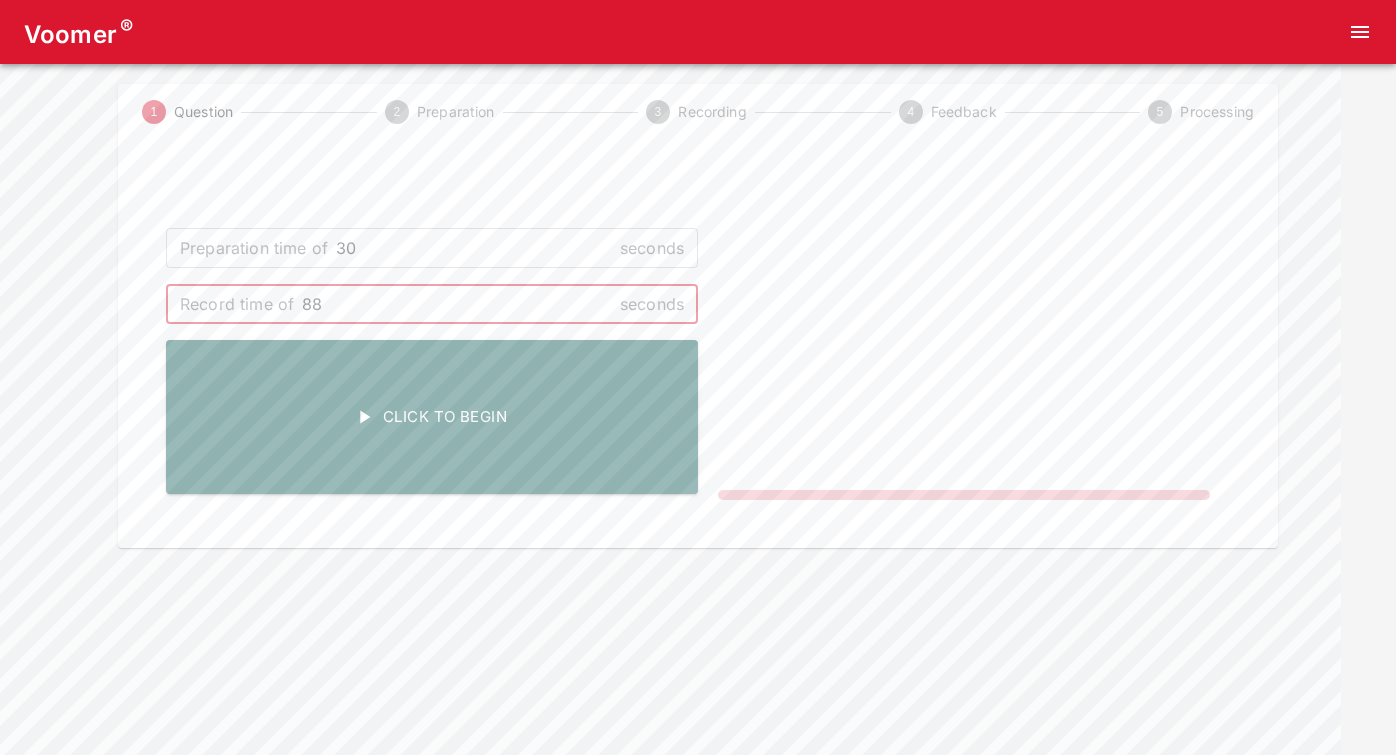 click on "88" at bounding box center [457, 304] 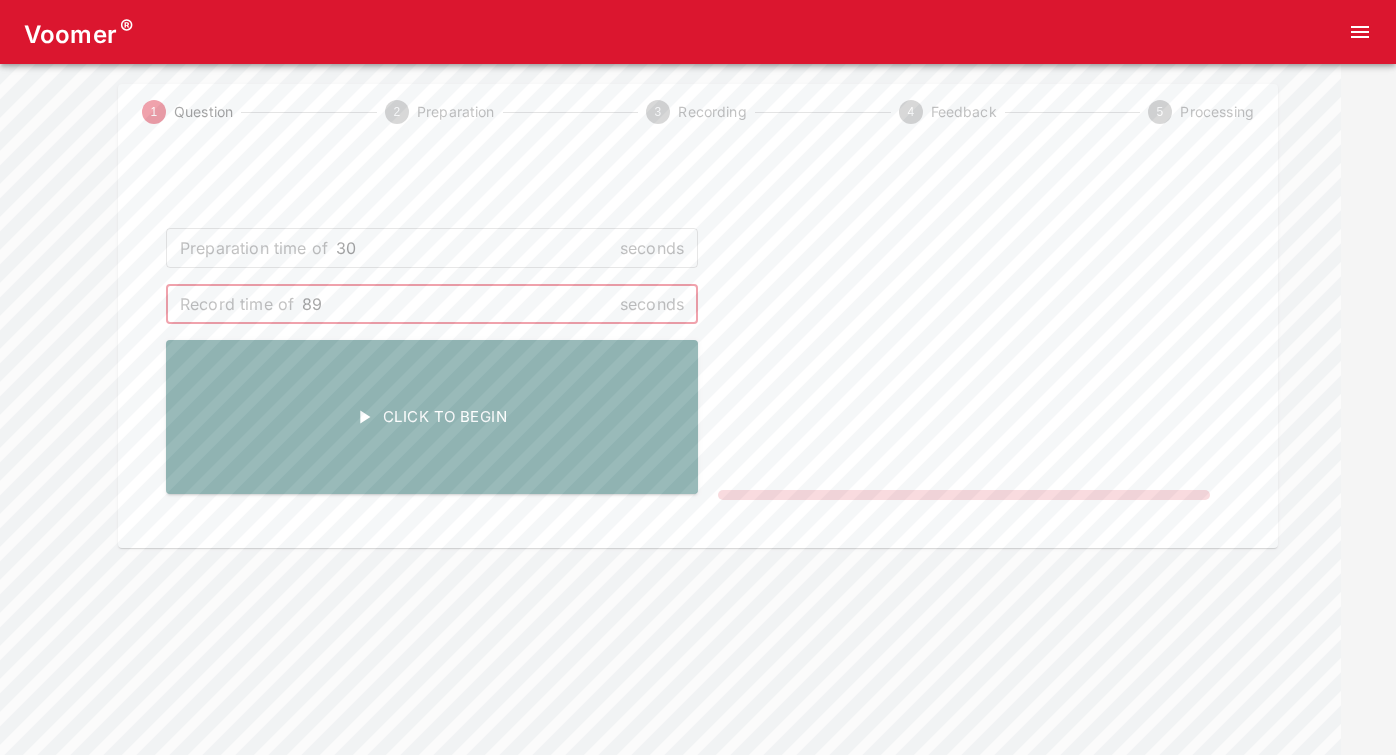 click on "89" at bounding box center [457, 304] 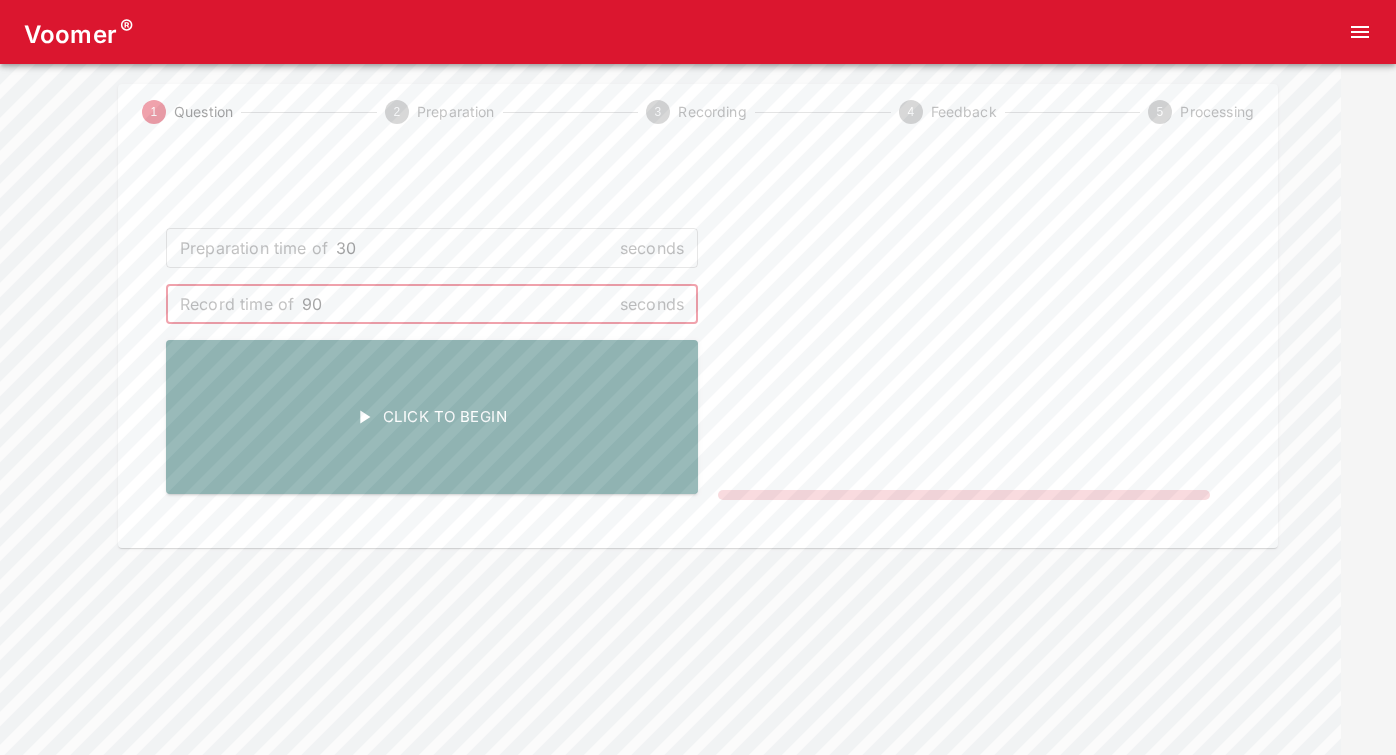 click on "90" at bounding box center [457, 304] 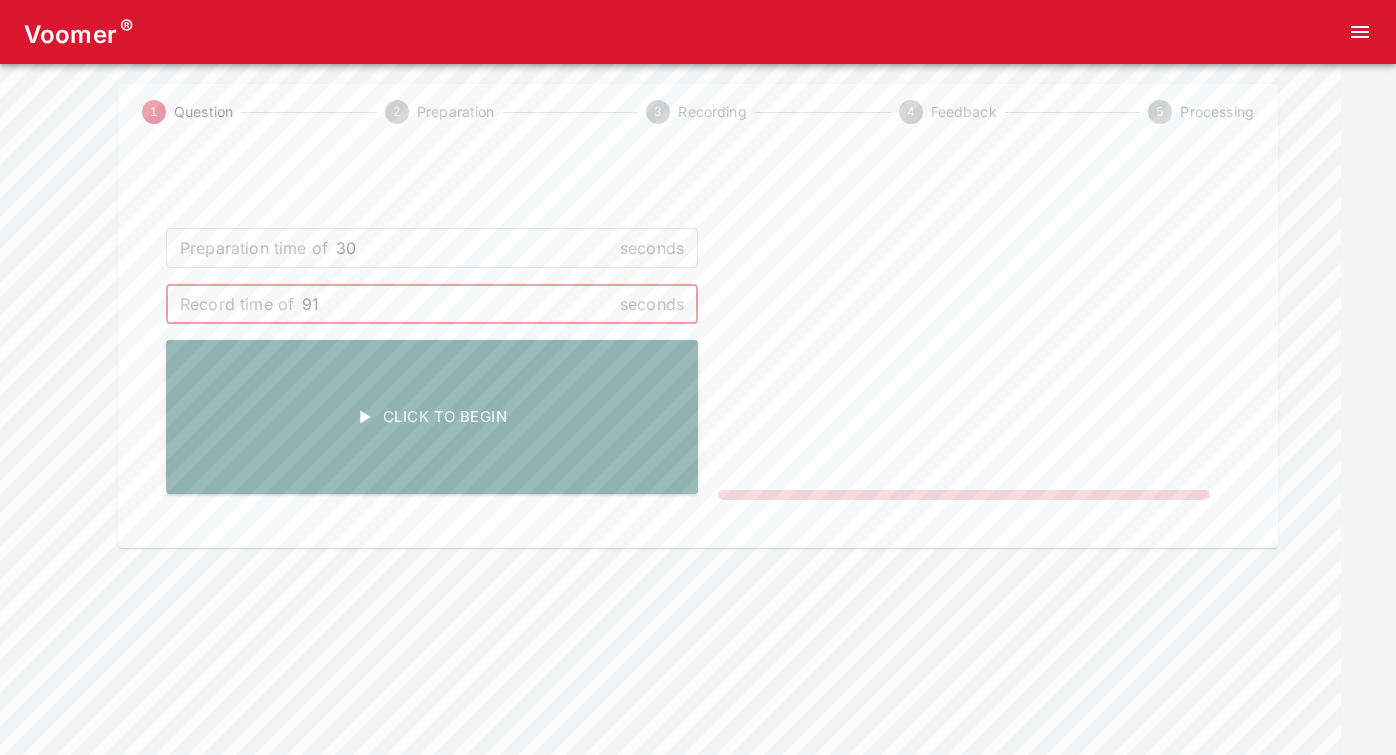 click on "91" at bounding box center [457, 304] 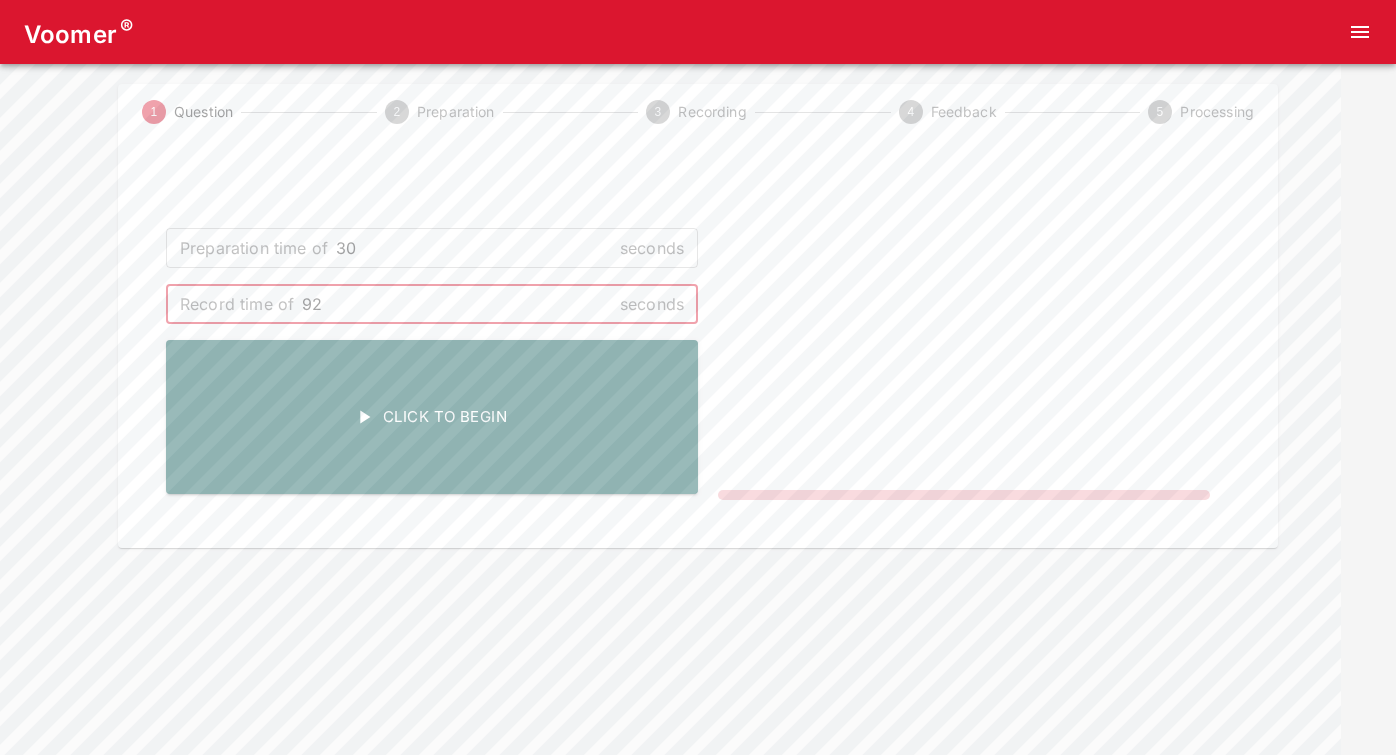 click on "92" at bounding box center [457, 304] 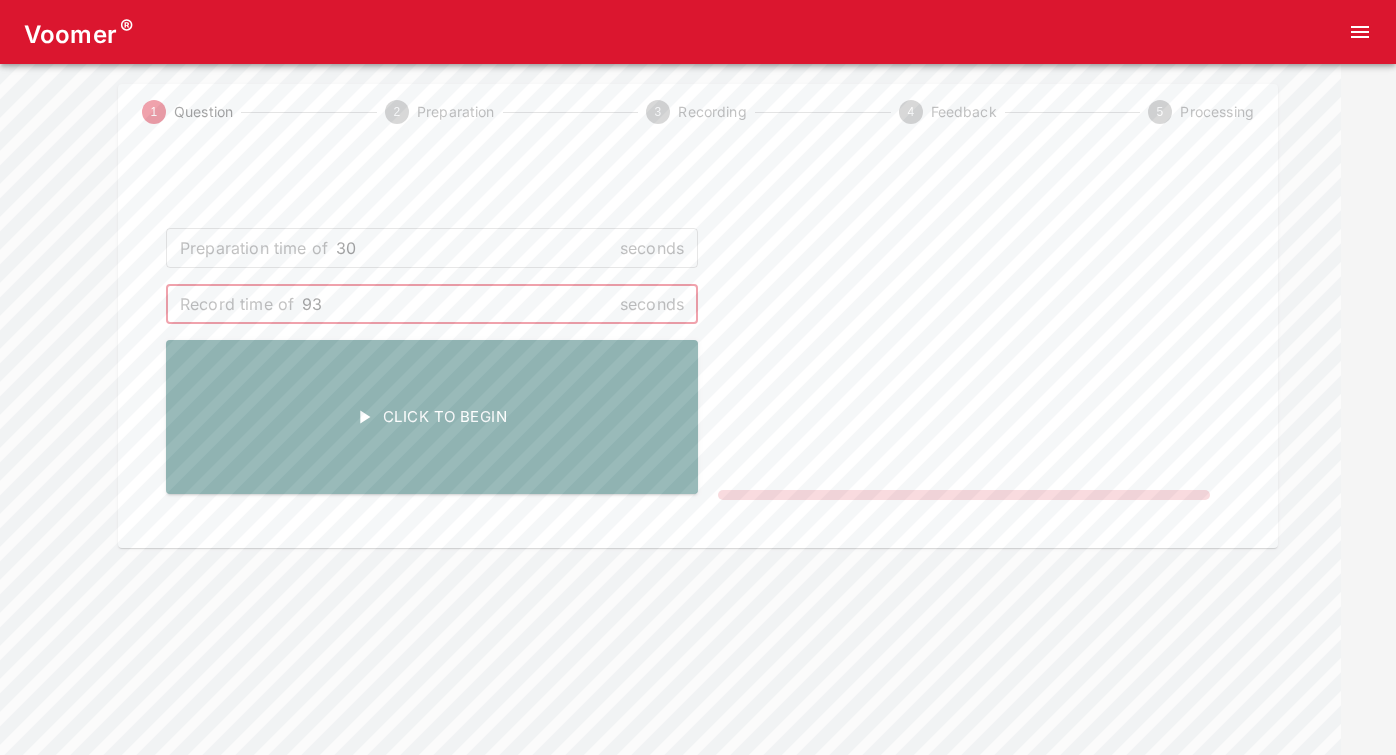 click on "93" at bounding box center (457, 304) 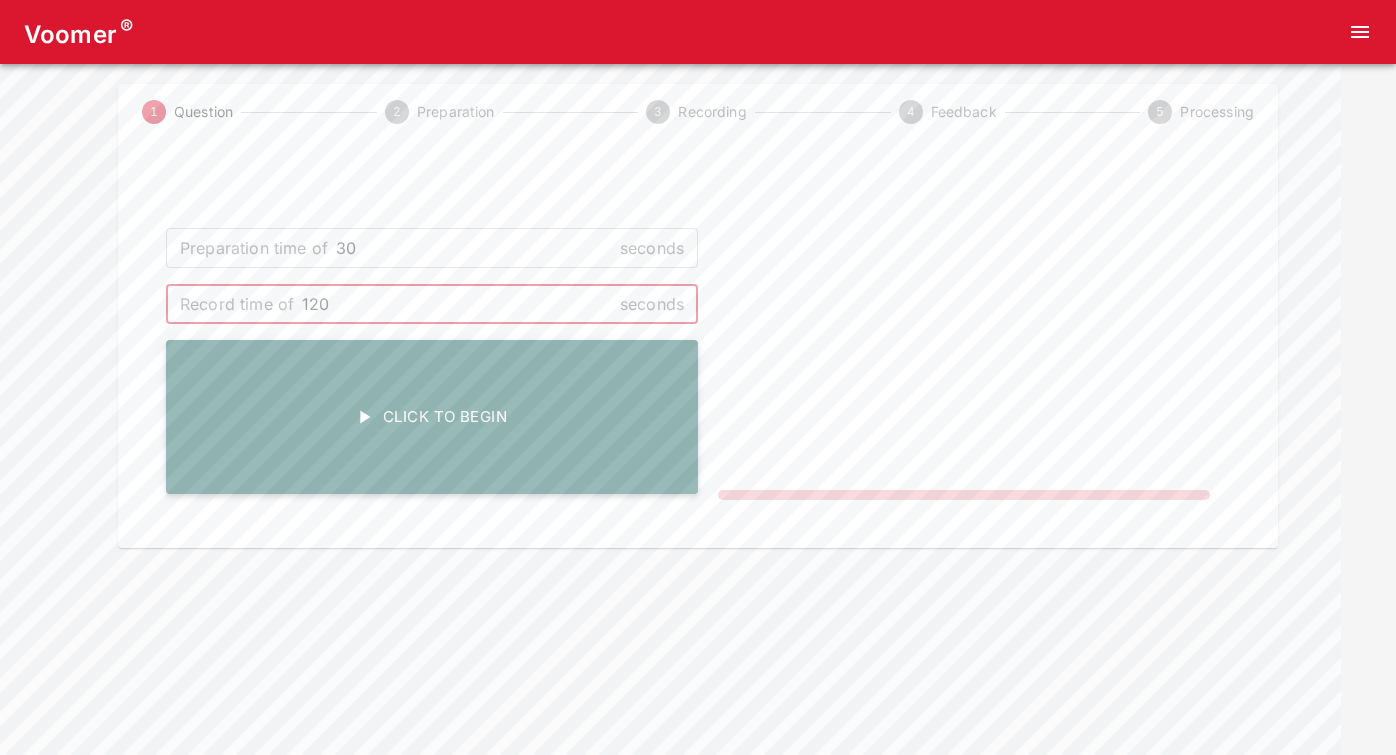 type on "120" 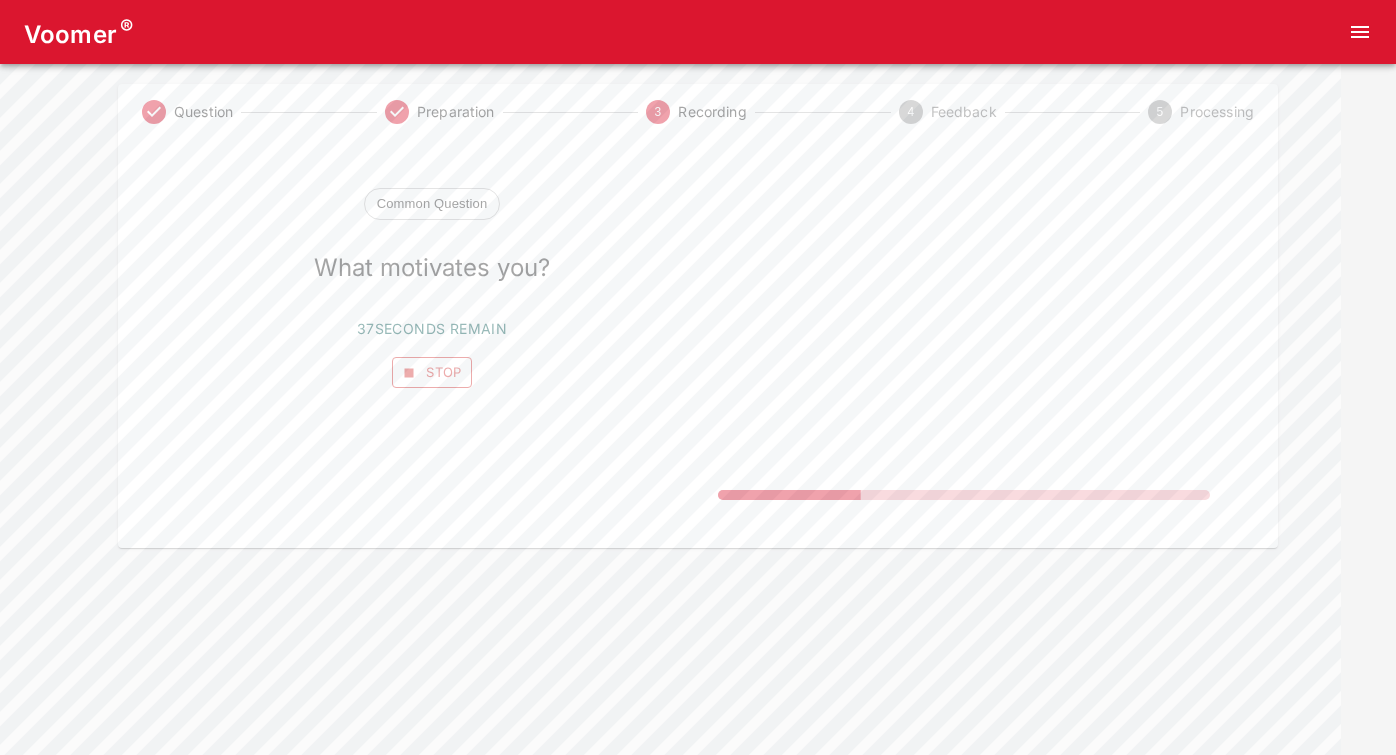 click on "Stop" at bounding box center (432, 372) 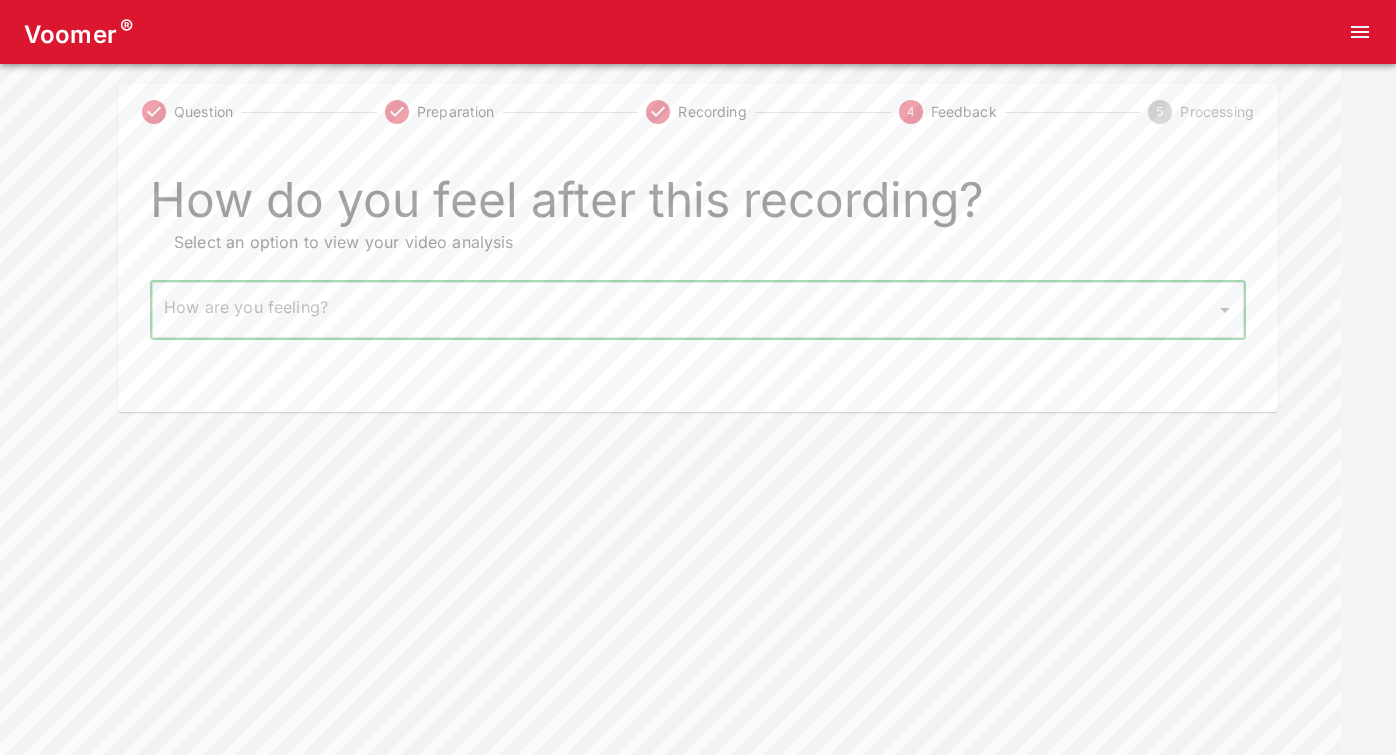 click on "Voomer ® Question Preparation Recording 4 Feedback 5 Processing How do you feel after this recording? Select an option to view your video analysis How are you feeling? ​ How are you feeling? Home Analysis Tokens: 0 Pricing Log Out" at bounding box center (698, 206) 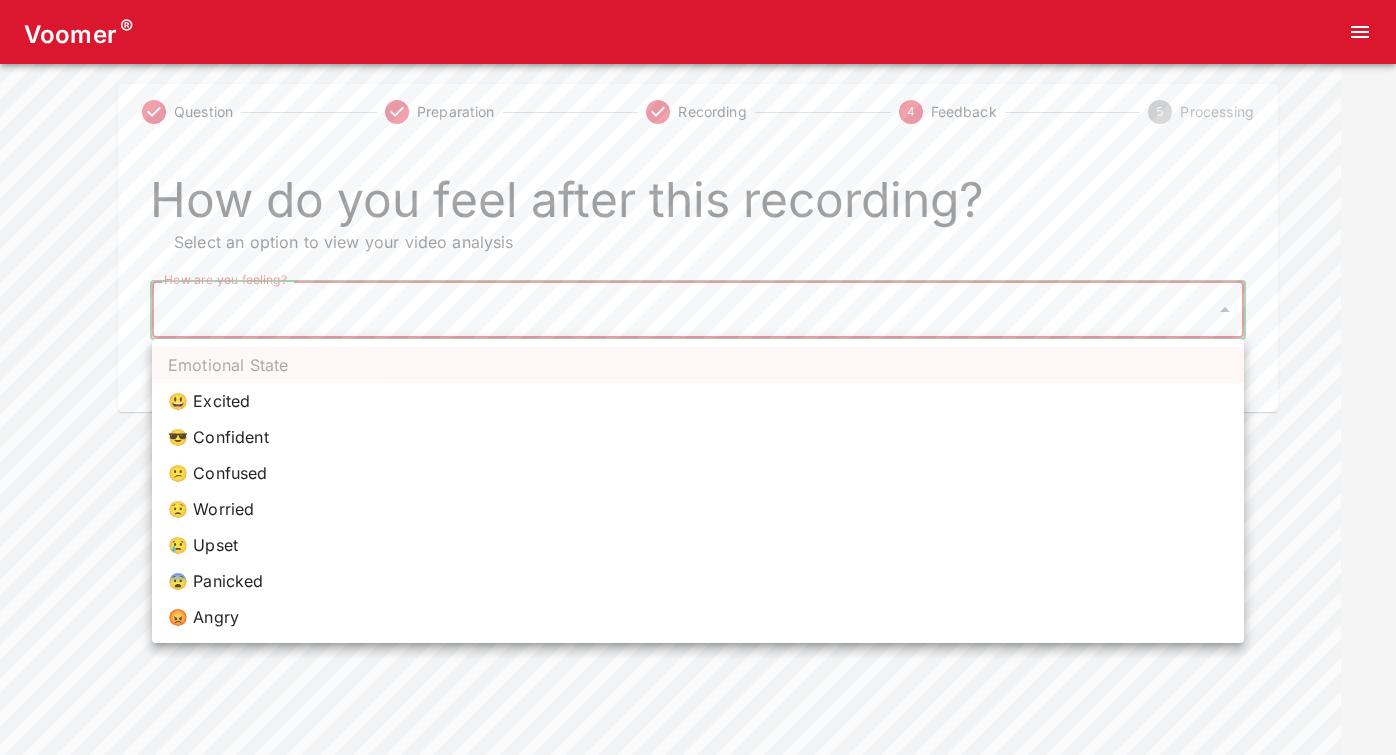 click on "😕 Confused" at bounding box center [698, 473] 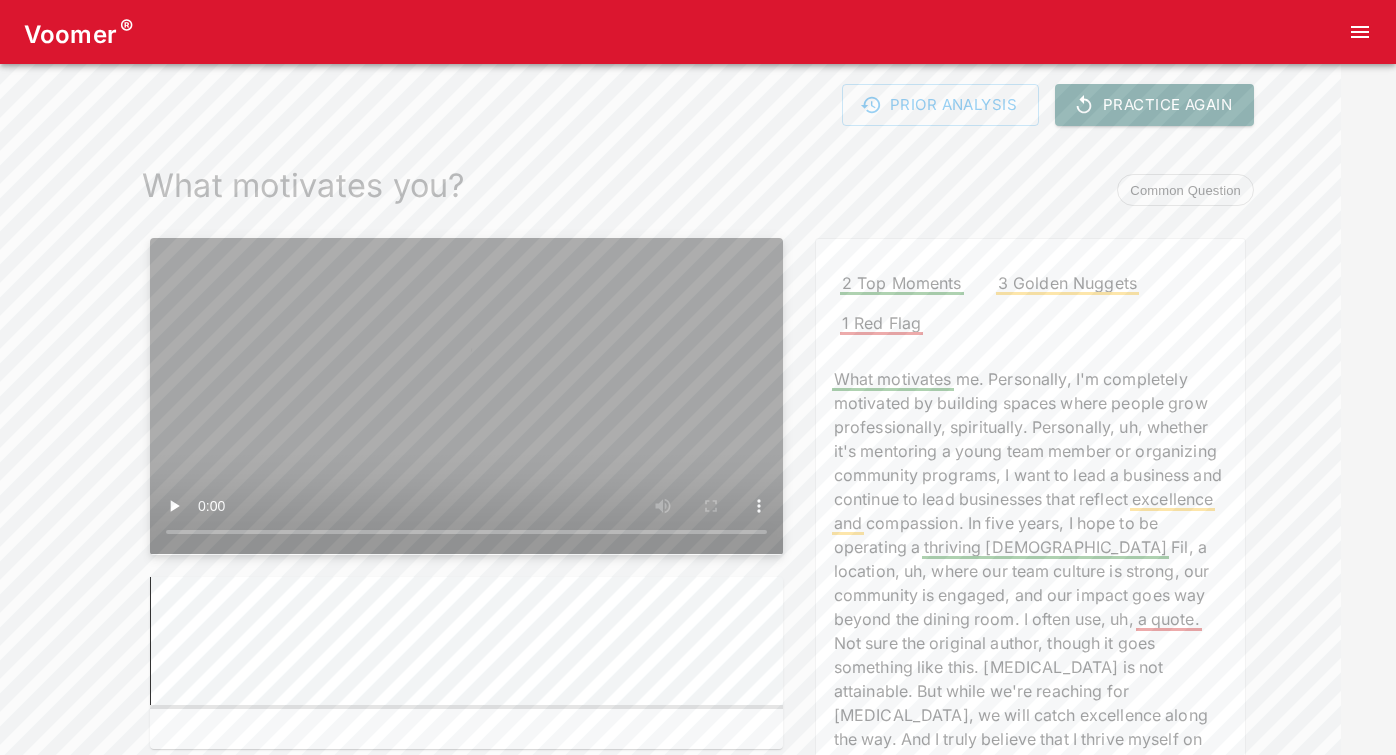 scroll, scrollTop: 0, scrollLeft: 0, axis: both 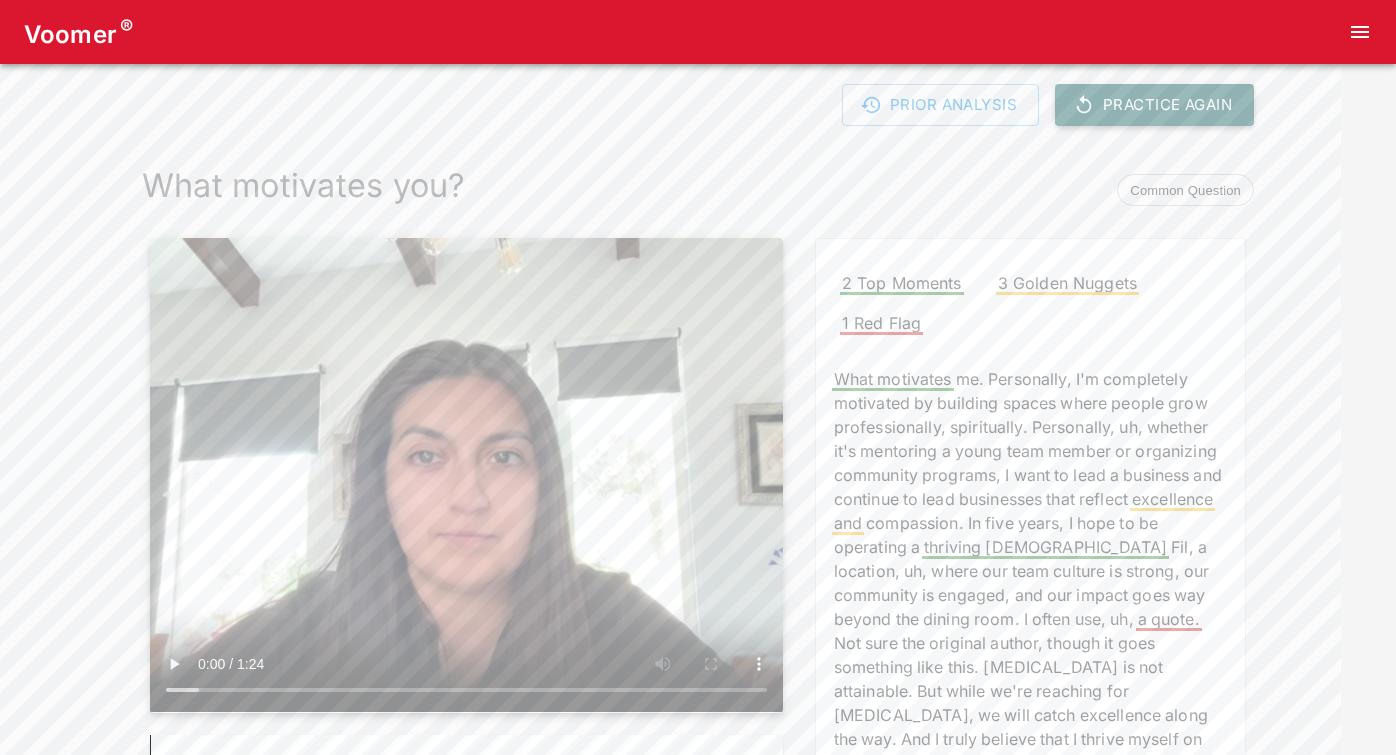 click on "Practice Again" at bounding box center [1154, 105] 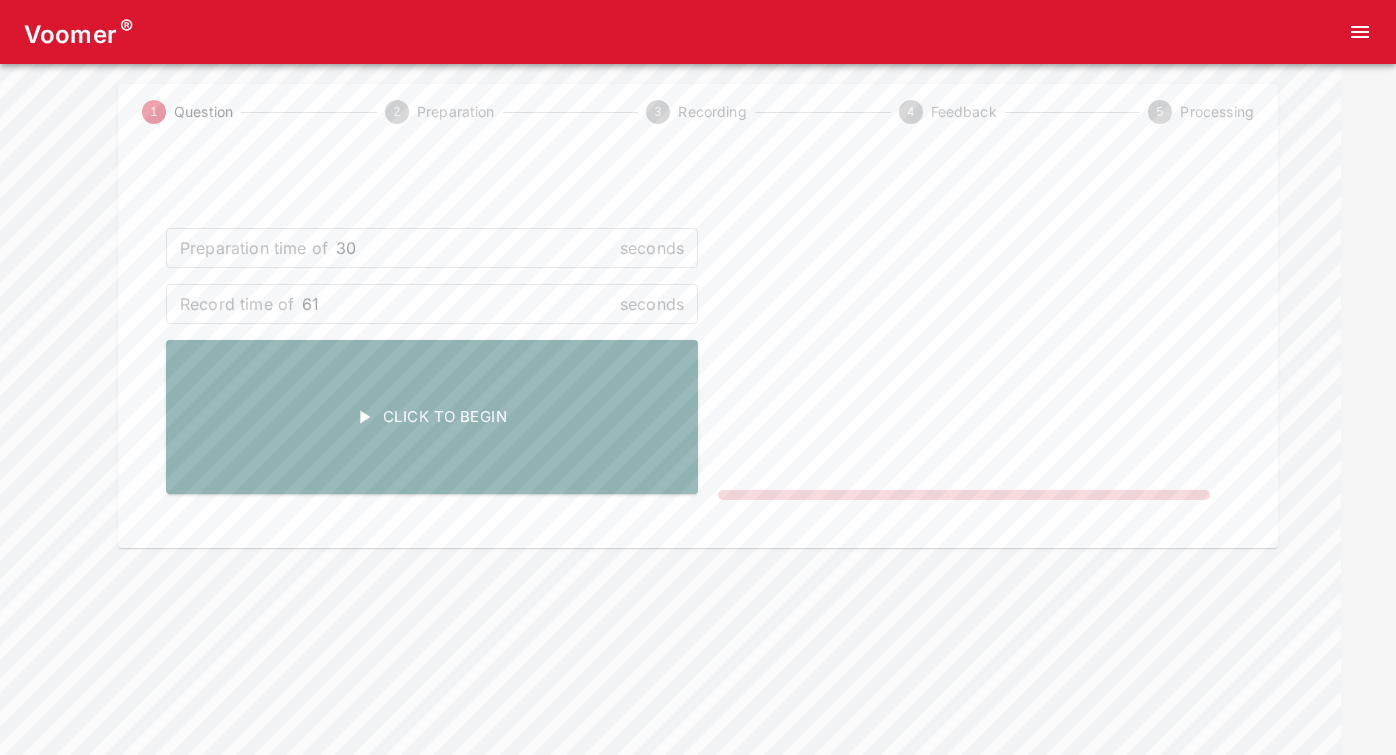click on "61" at bounding box center [457, 304] 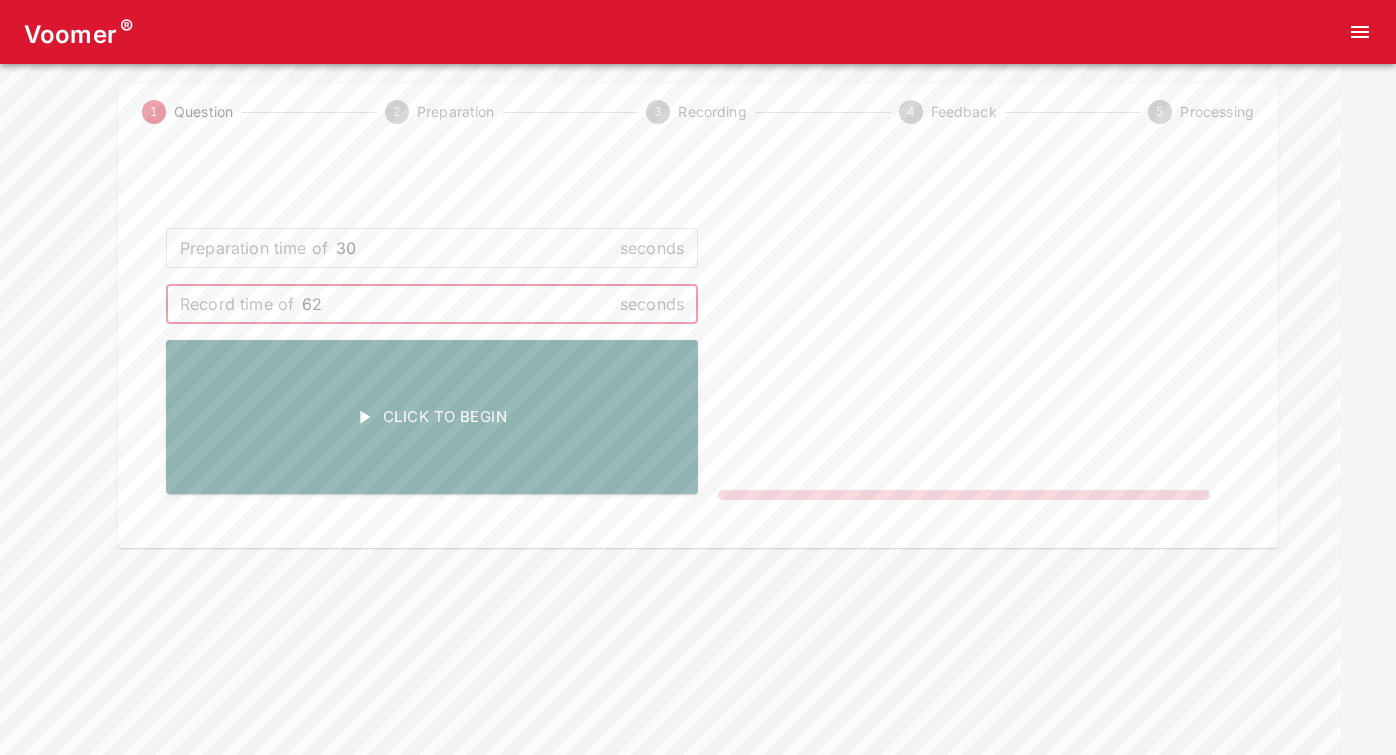click on "62" at bounding box center [457, 304] 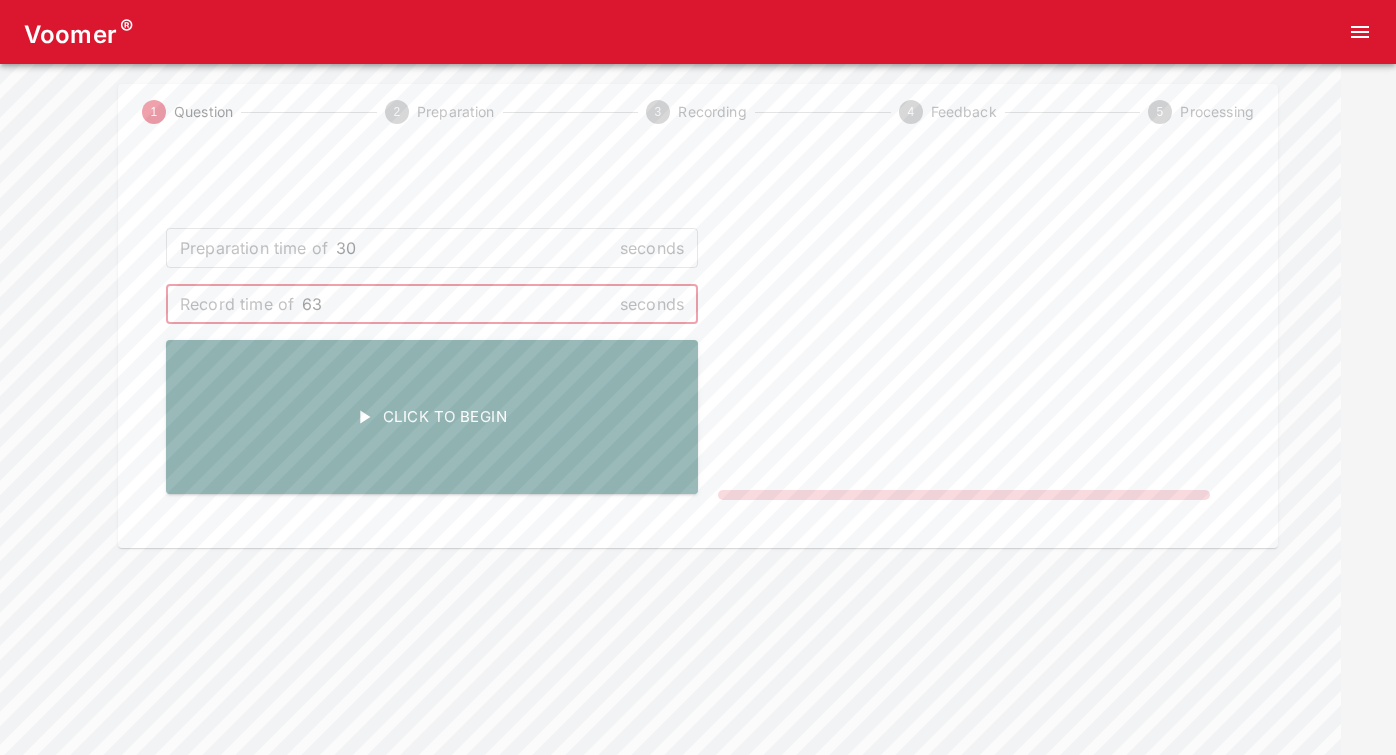 click on "63" at bounding box center (457, 304) 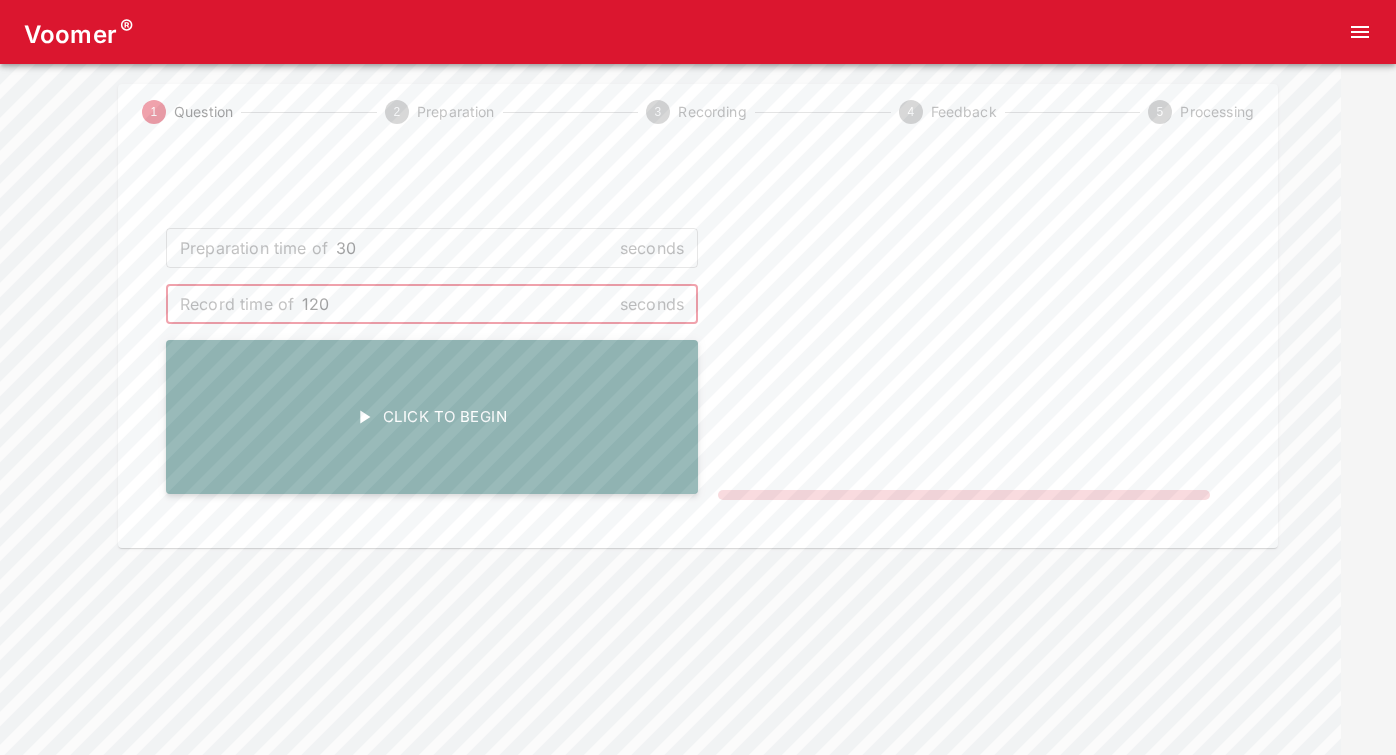 type on "120" 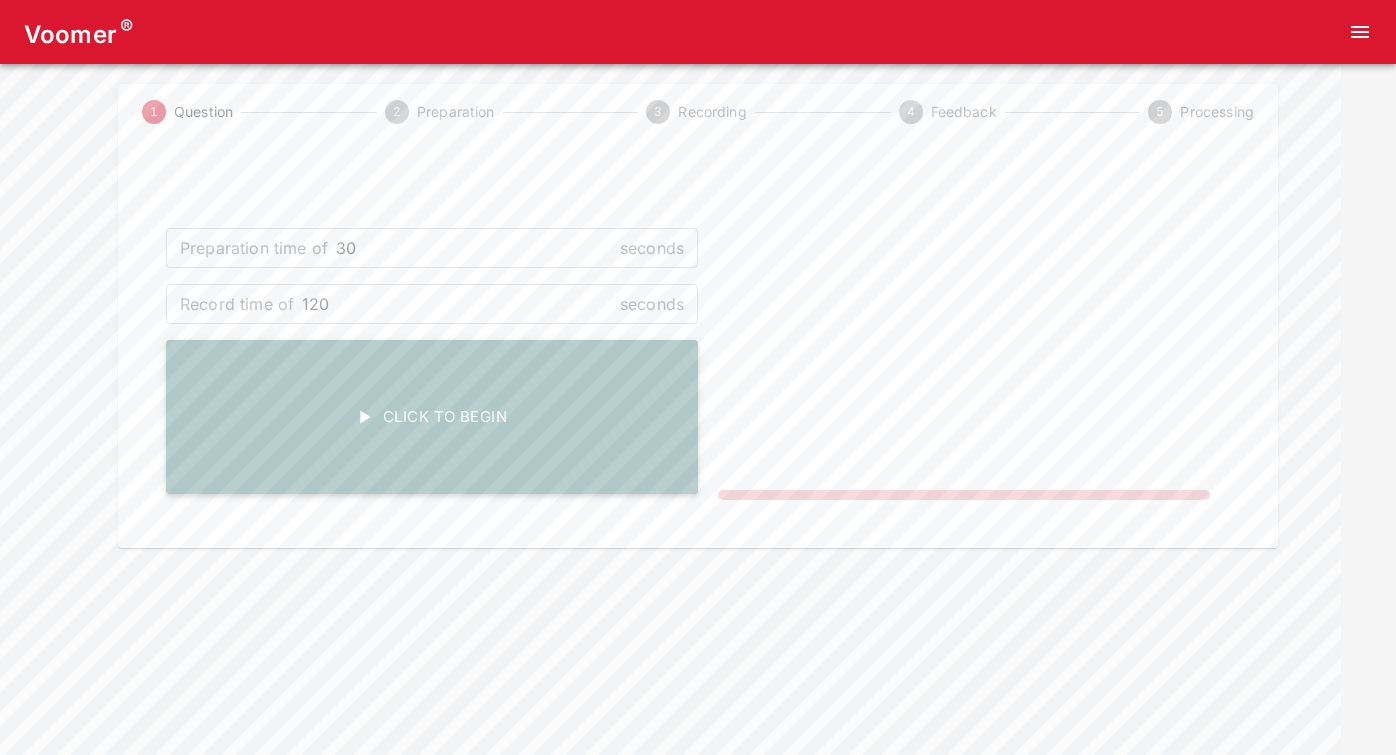 click on "Click To Begin" at bounding box center [432, 417] 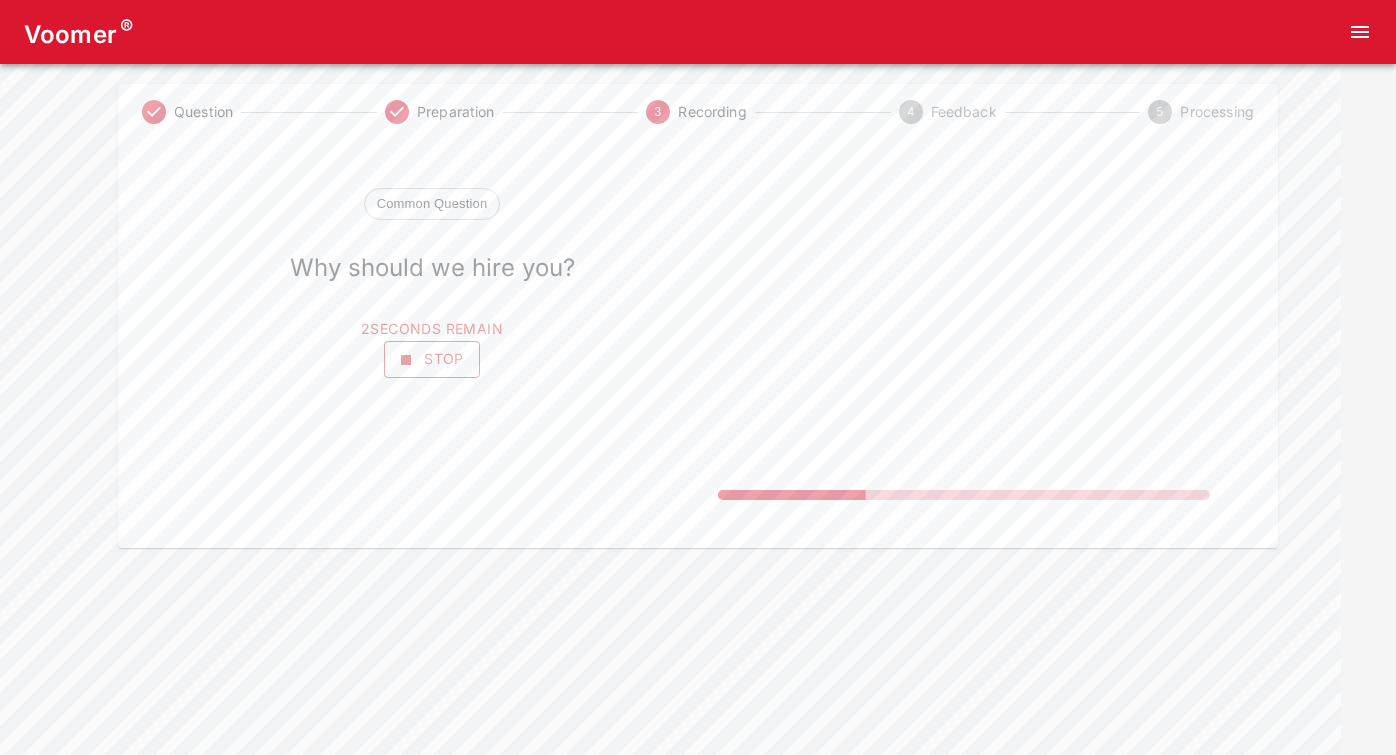 click on "Stop" at bounding box center [432, 359] 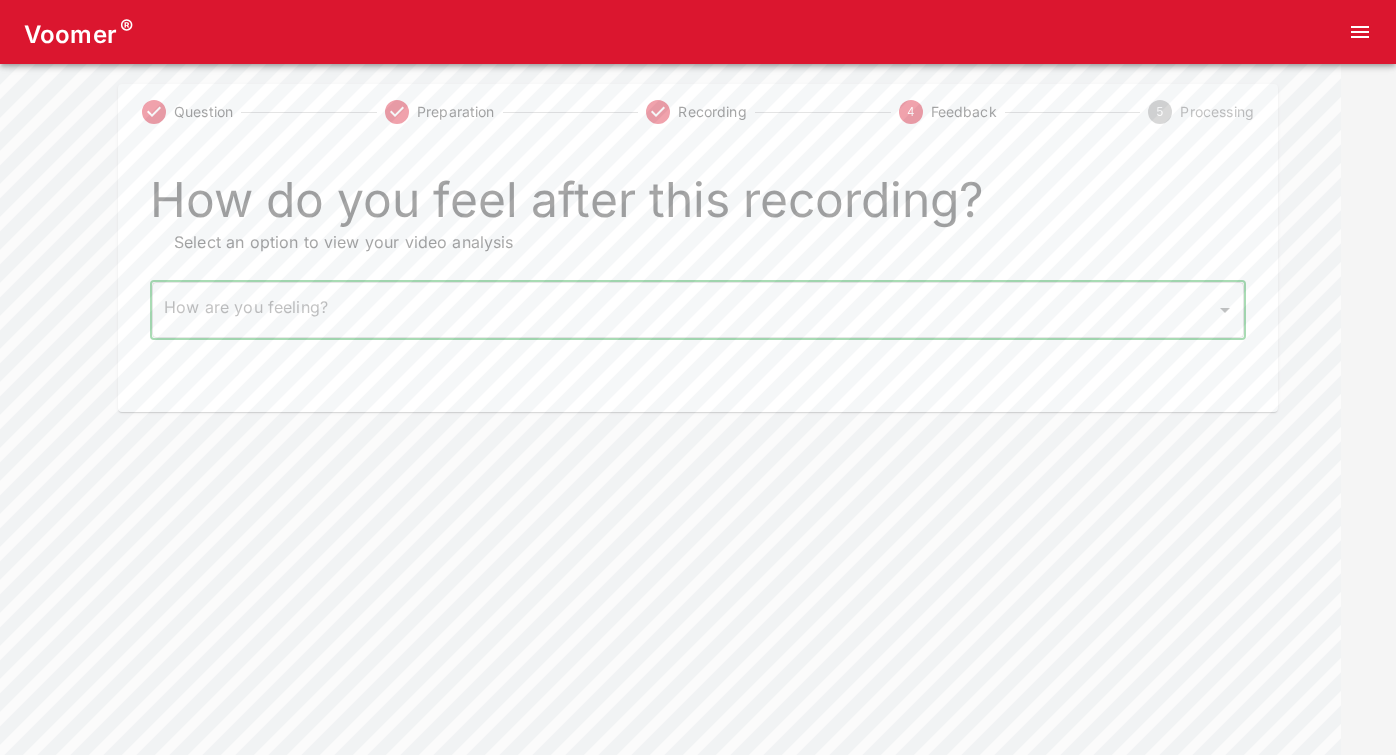 click on "Voomer ® Question Preparation Recording 4 Feedback 5 Processing How do you feel after this recording? Select an option to view your video analysis How are you feeling? ​ How are you feeling? Home Analysis Tokens: 0 Pricing Log Out" at bounding box center (698, 206) 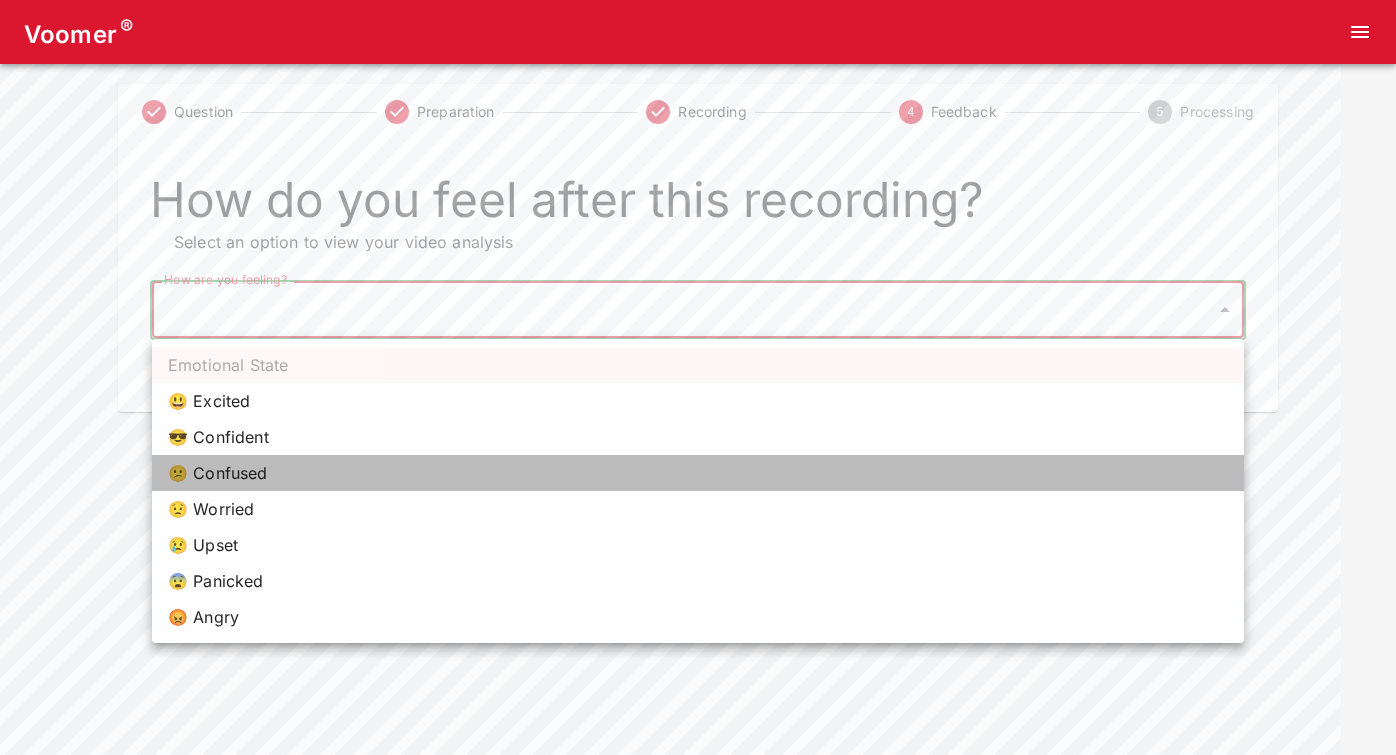click on "😕 Confused" at bounding box center (698, 473) 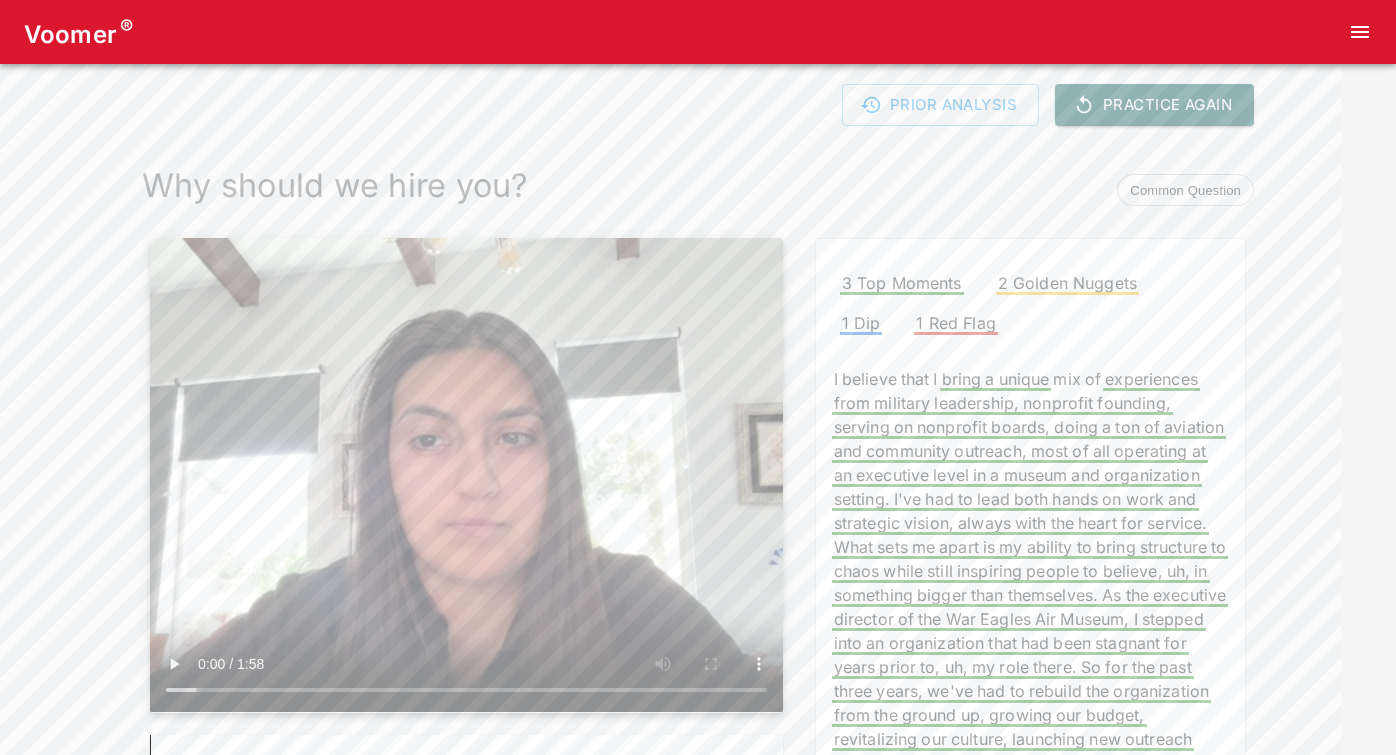 click at bounding box center [466, 475] 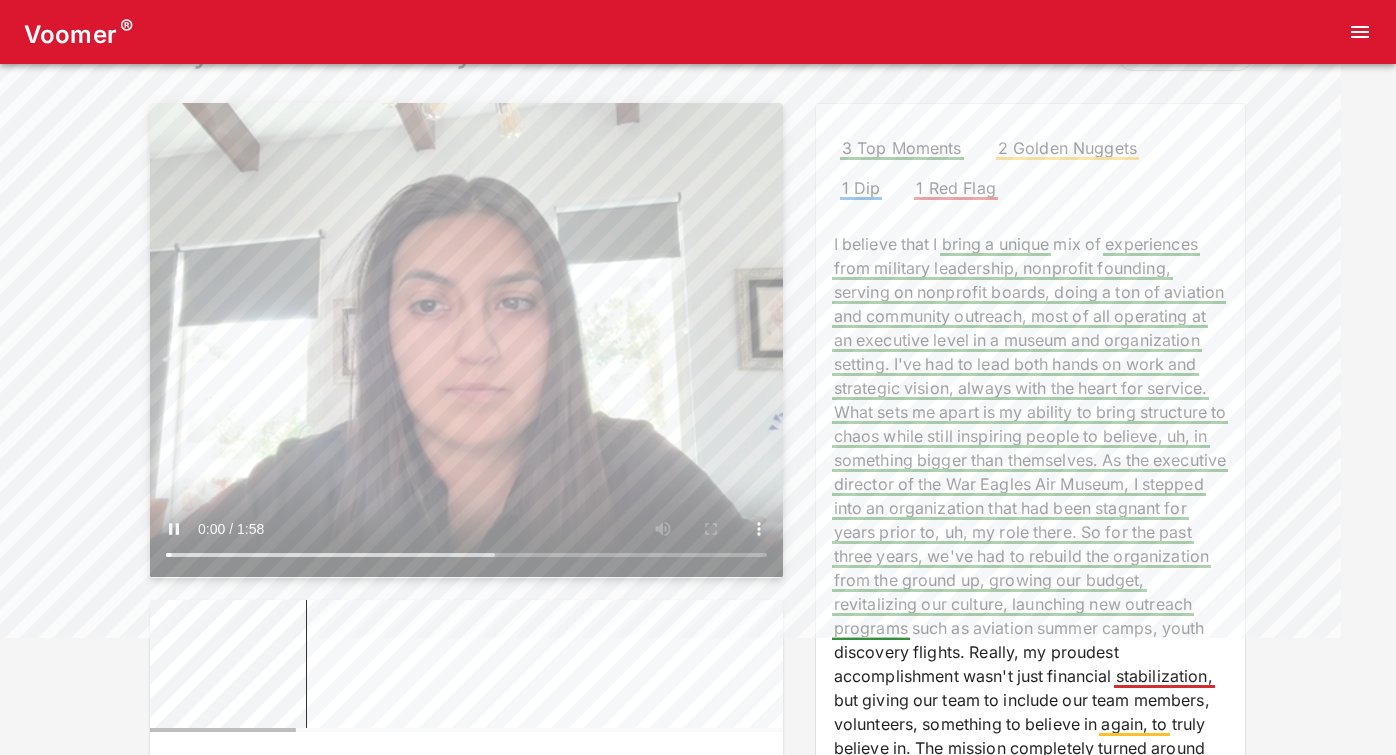 scroll, scrollTop: 135, scrollLeft: 0, axis: vertical 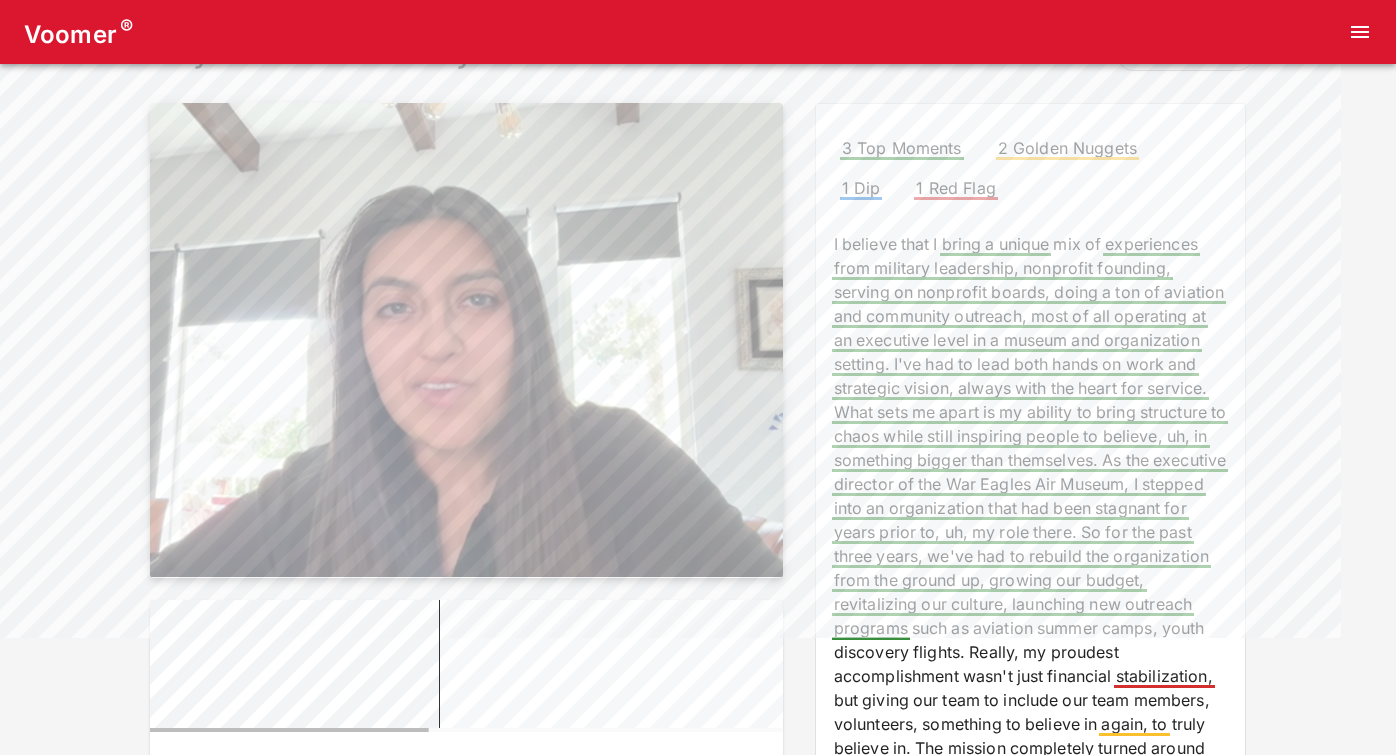 click at bounding box center [466, 340] 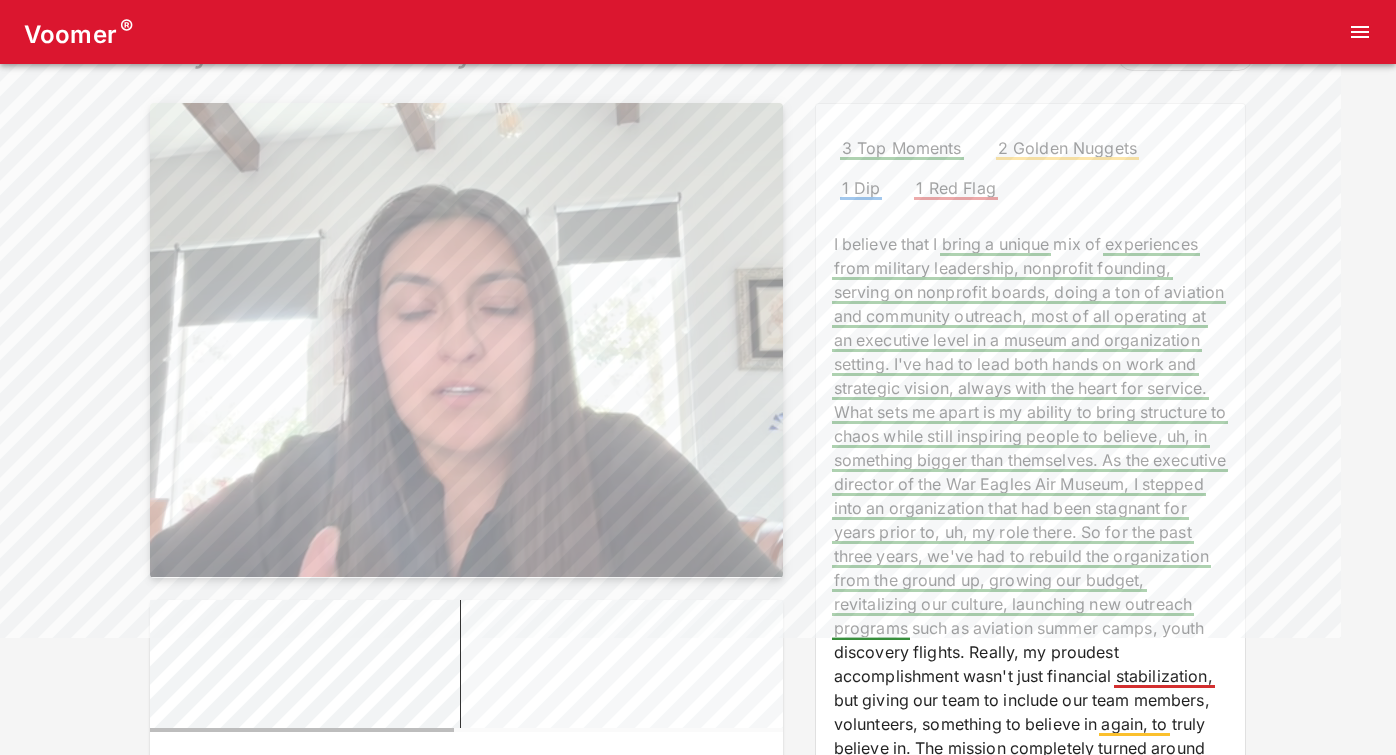 click at bounding box center [466, 340] 